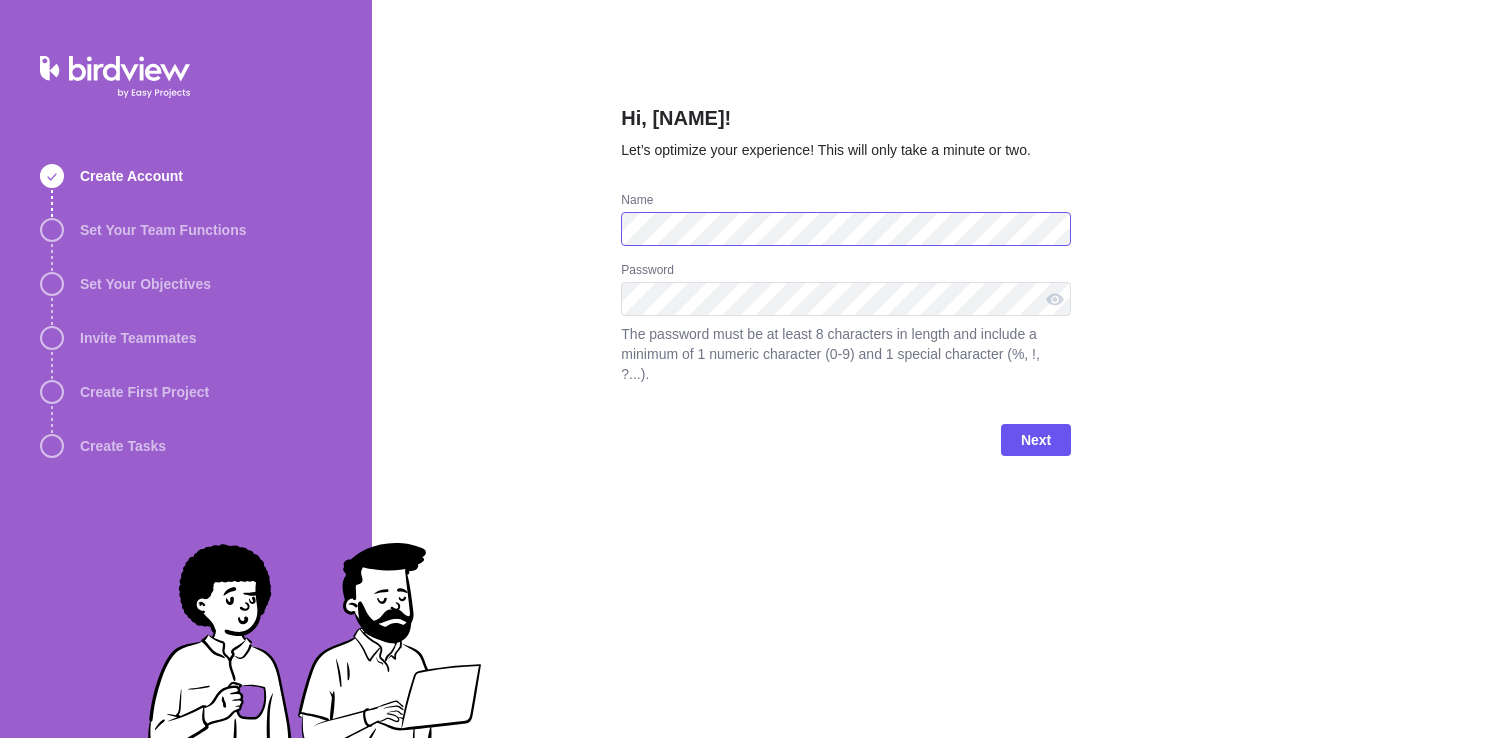 scroll, scrollTop: 0, scrollLeft: 0, axis: both 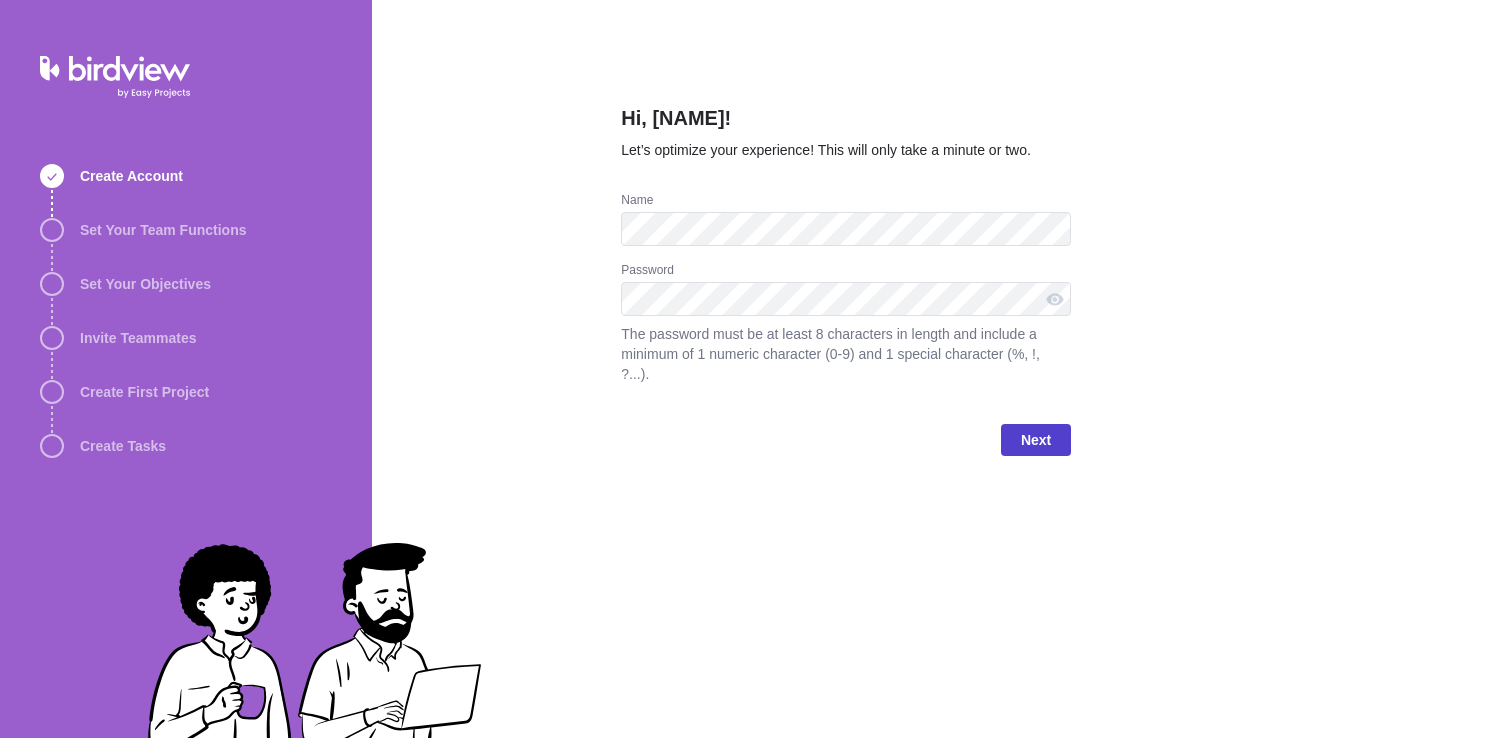 click on "Next" at bounding box center (1036, 440) 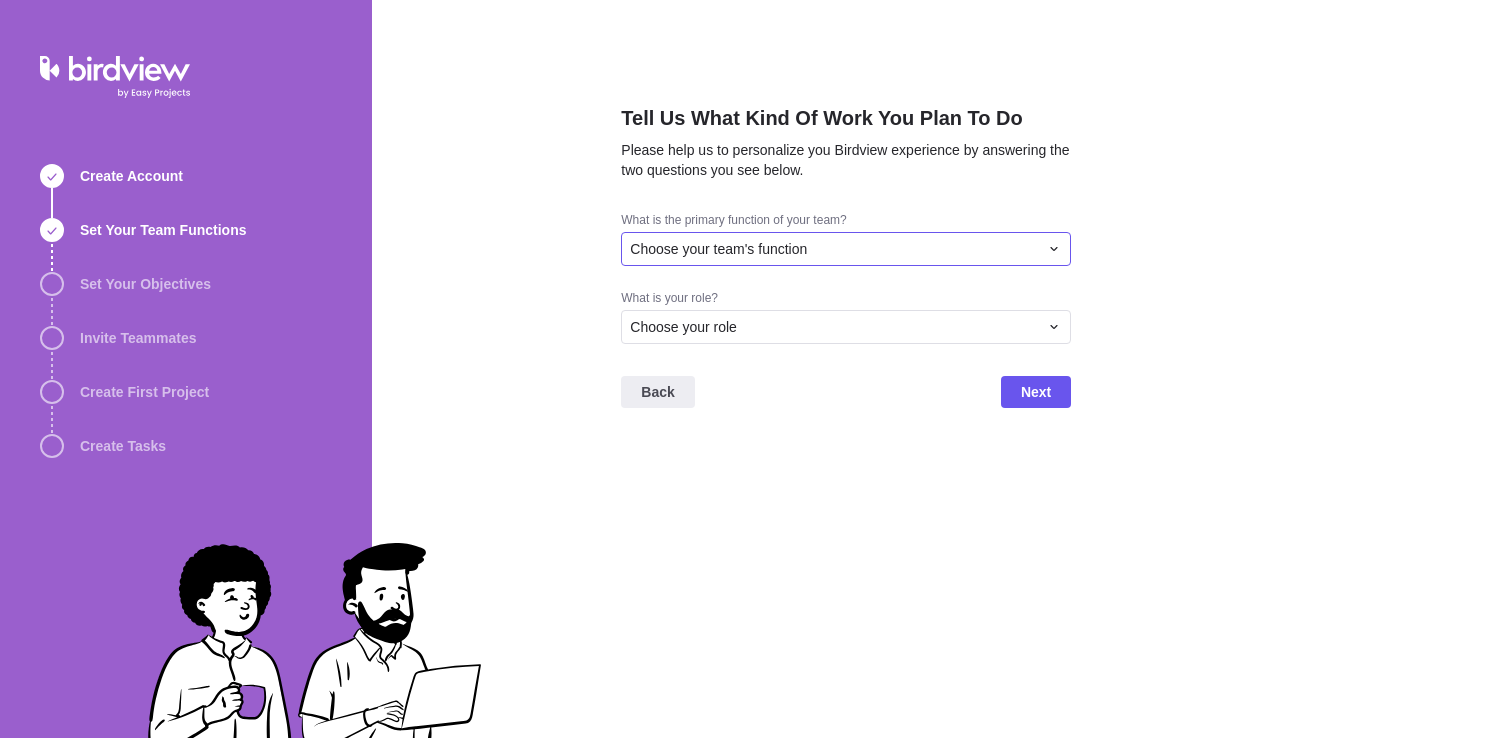 click on "Choose your team's function" at bounding box center (834, 249) 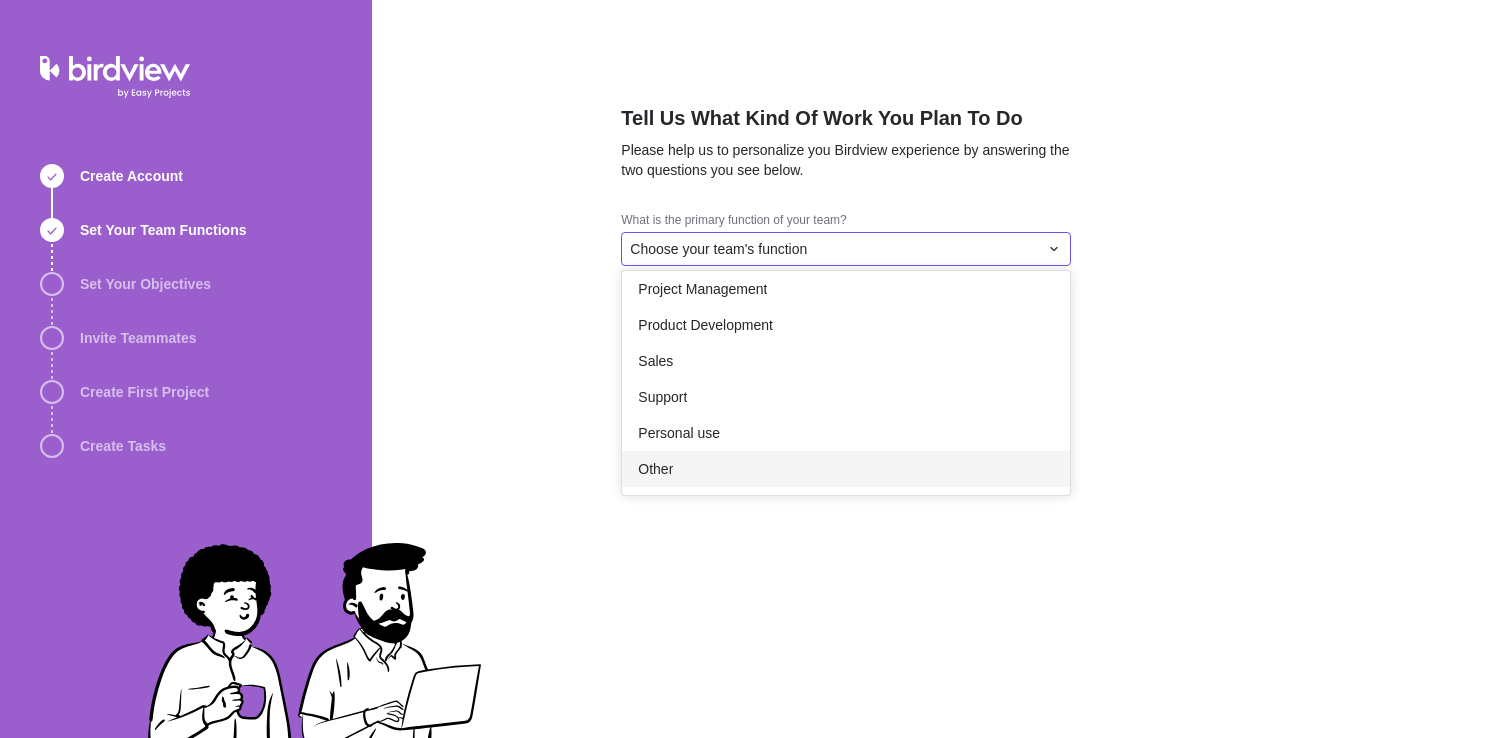 scroll, scrollTop: 268, scrollLeft: 0, axis: vertical 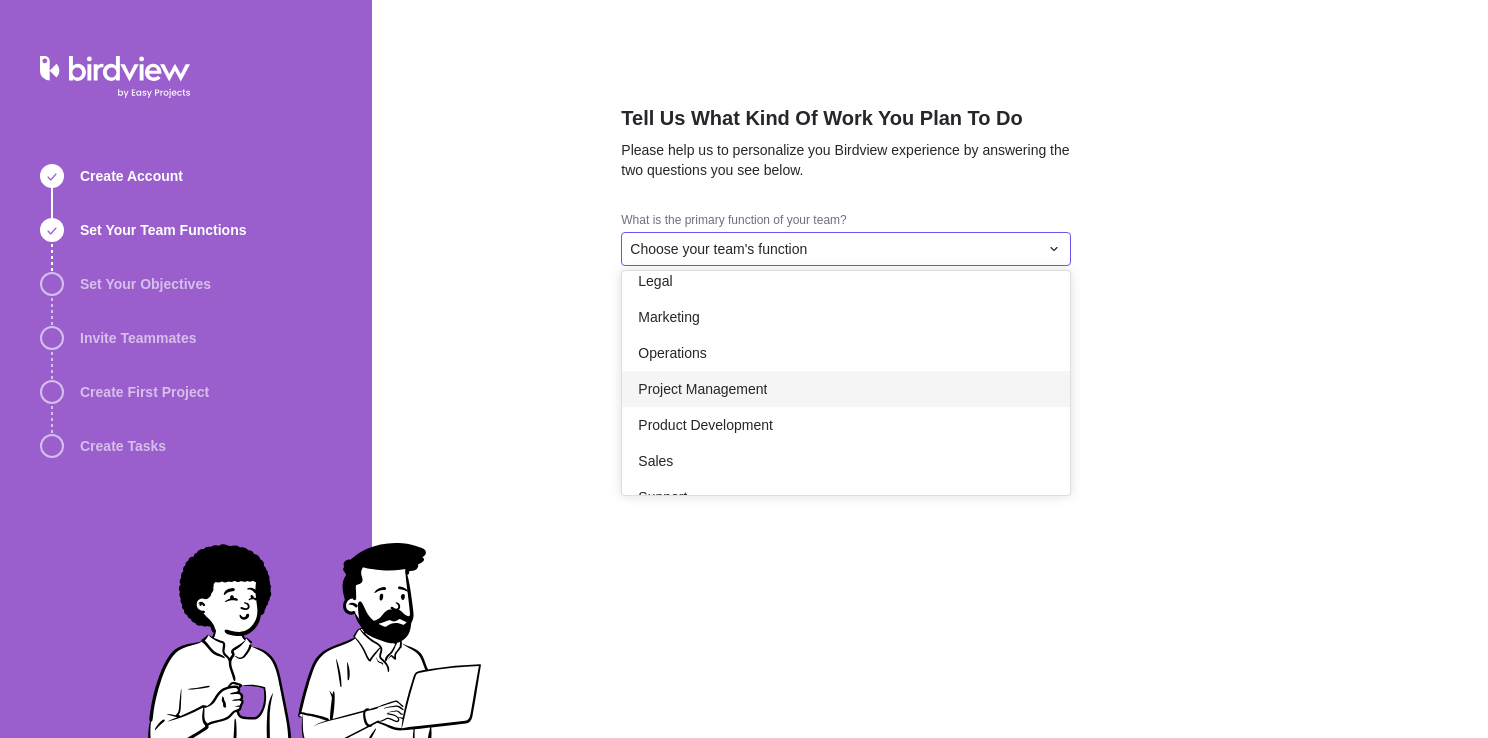 click on "Project Management" at bounding box center [846, 389] 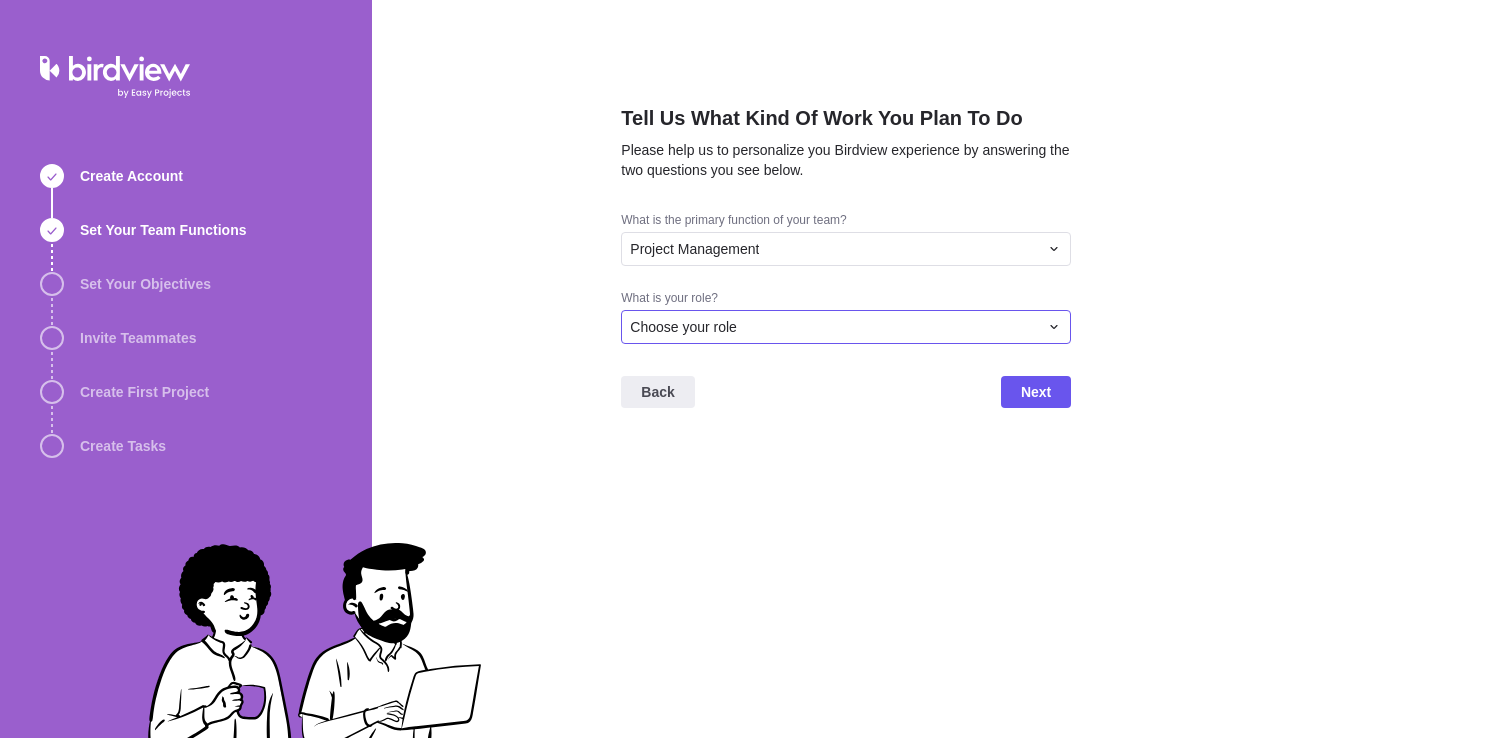click on "Choose your role" at bounding box center (834, 327) 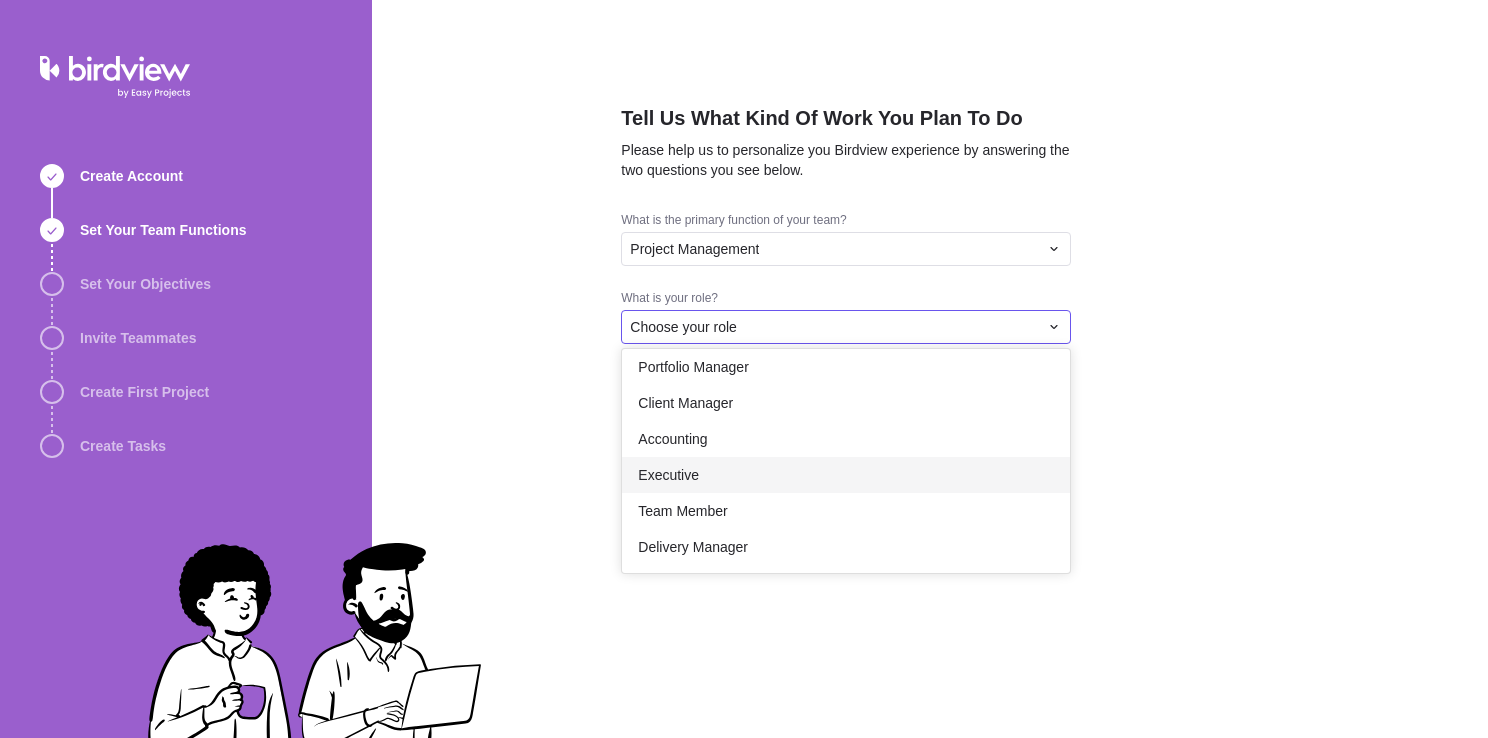 scroll, scrollTop: 0, scrollLeft: 0, axis: both 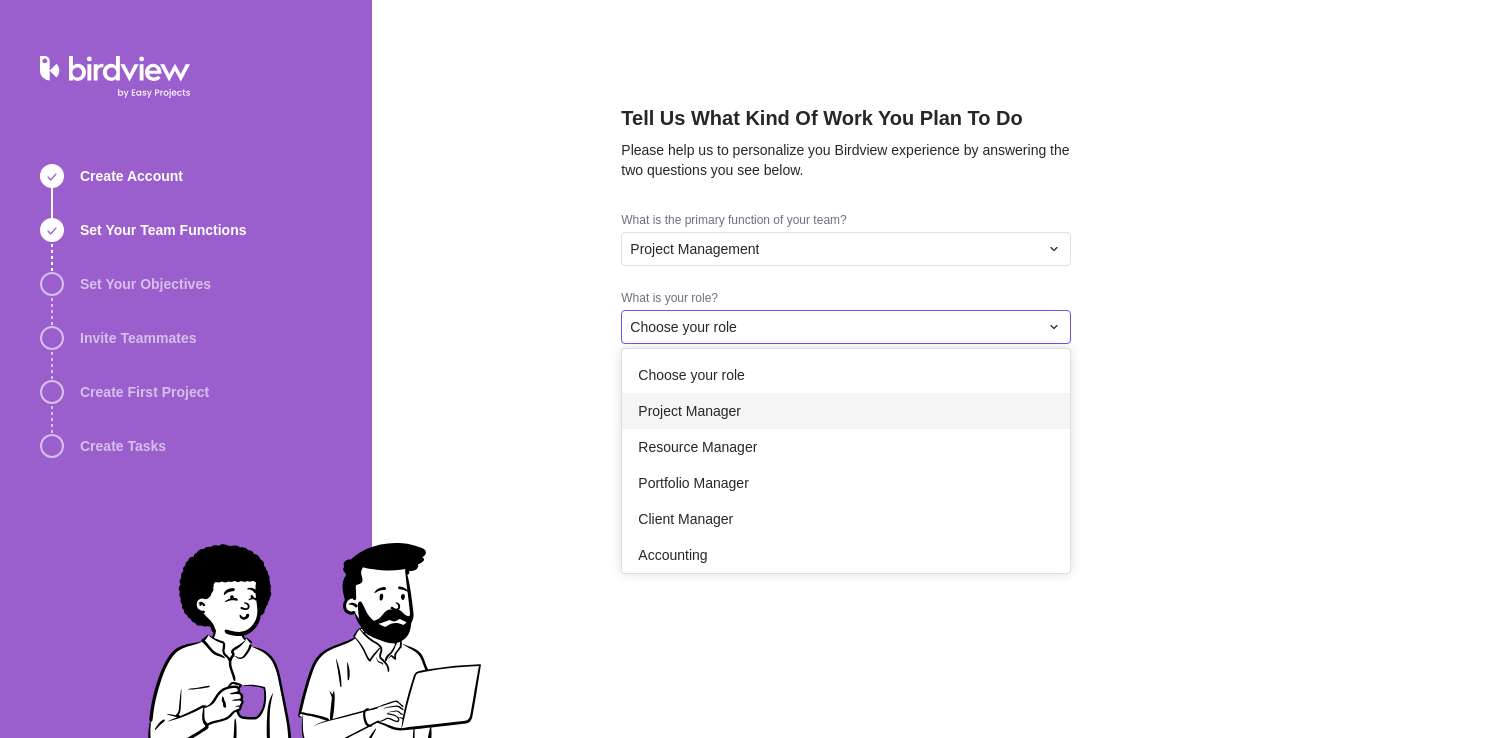 click on "Project Manager" at bounding box center (846, 411) 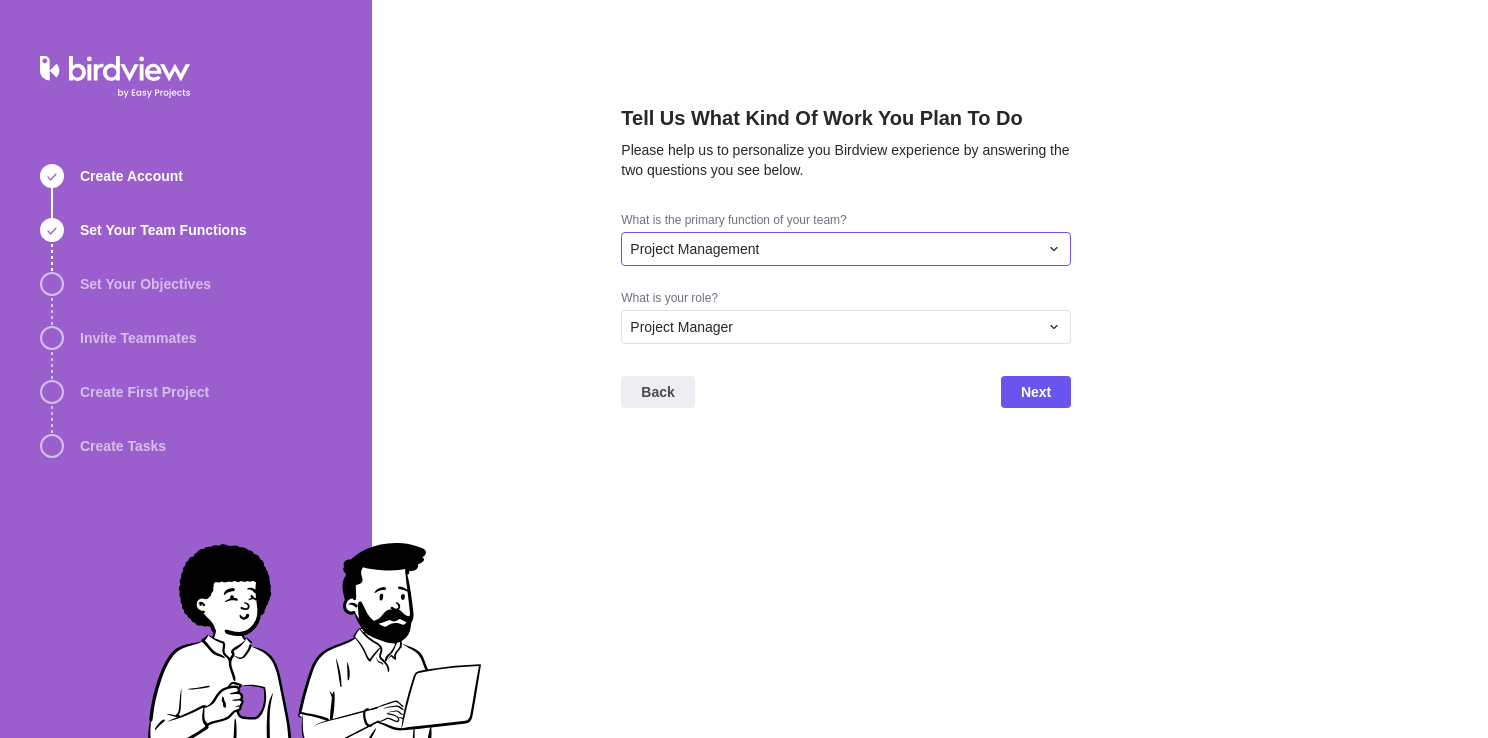 click on "Project Management" at bounding box center (846, 249) 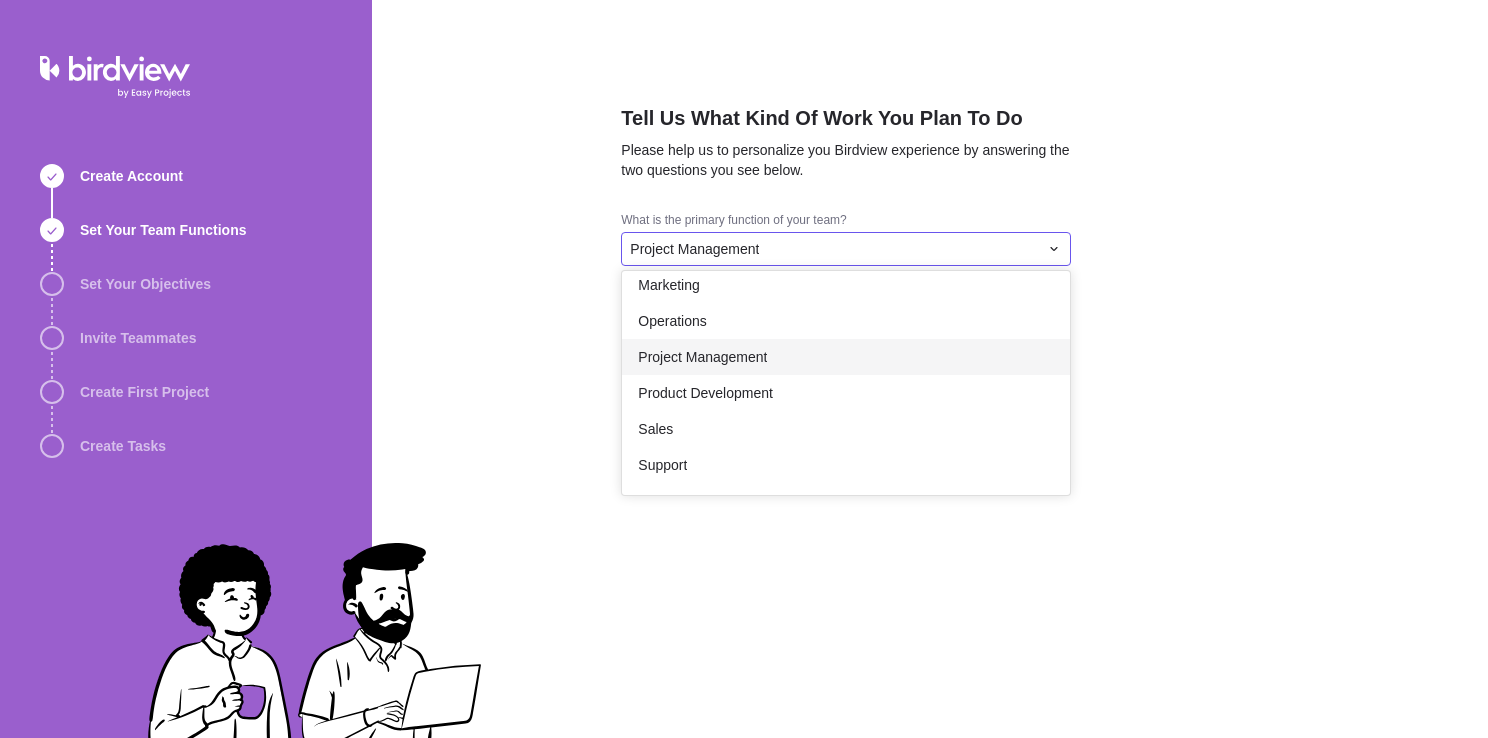 scroll, scrollTop: 0, scrollLeft: 0, axis: both 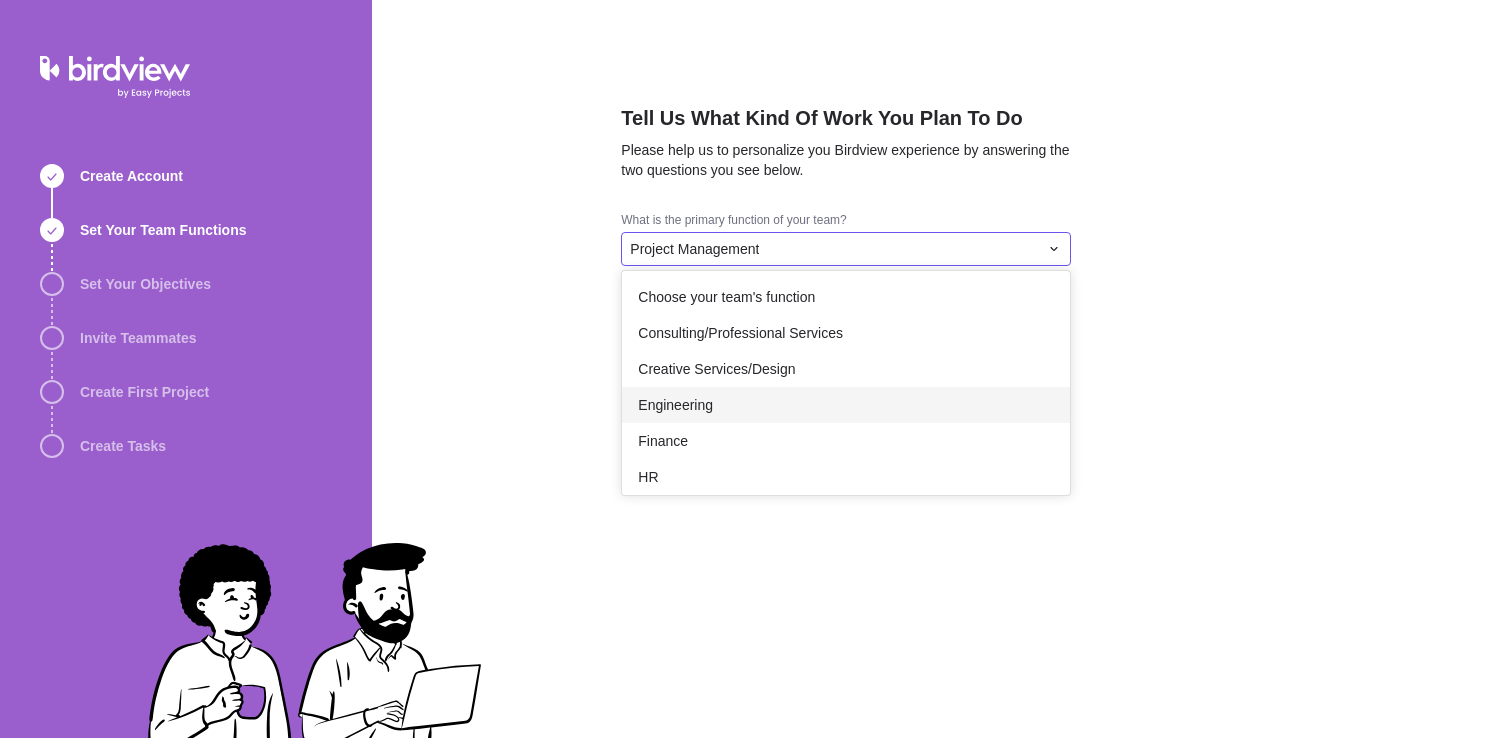 click on "Engineering" at bounding box center [846, 405] 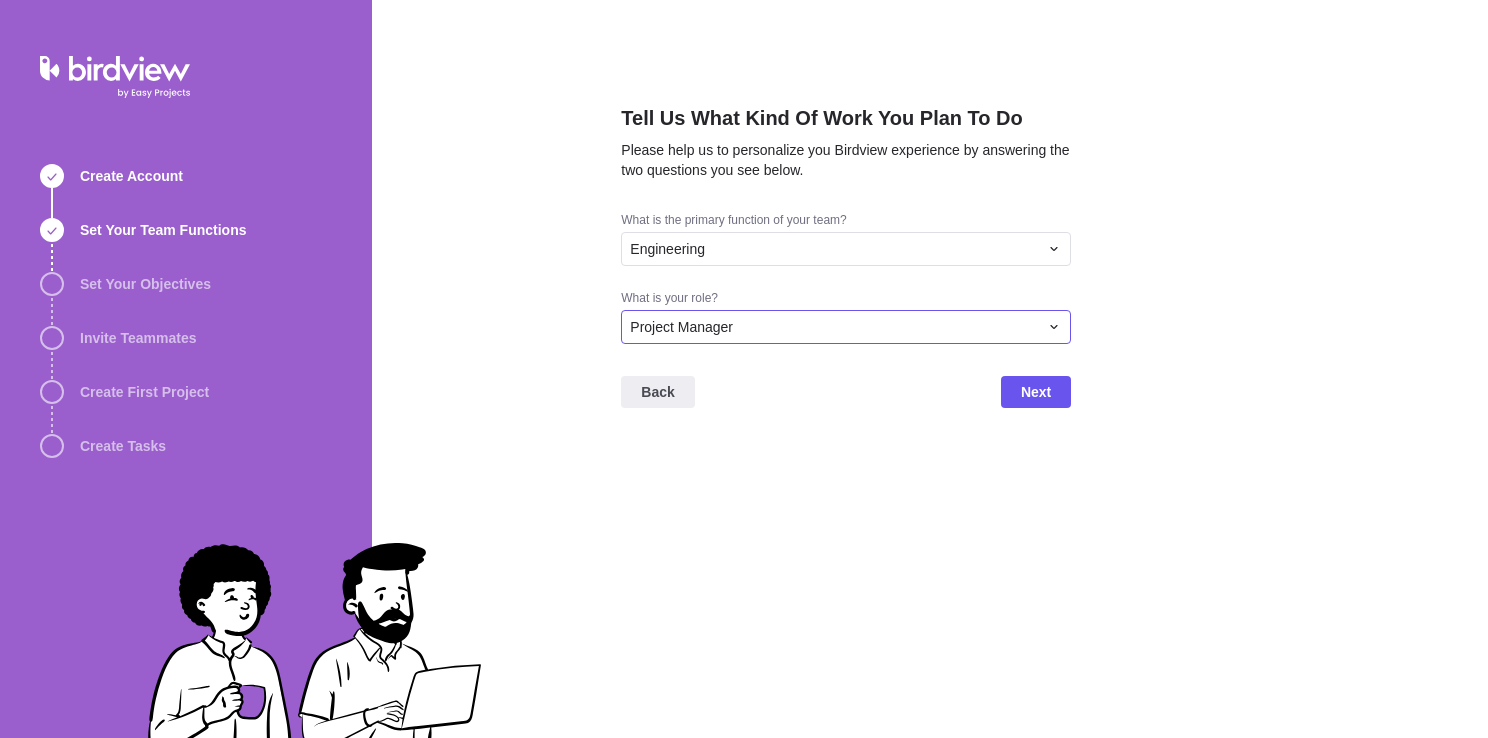 click on "Project Manager" at bounding box center [846, 327] 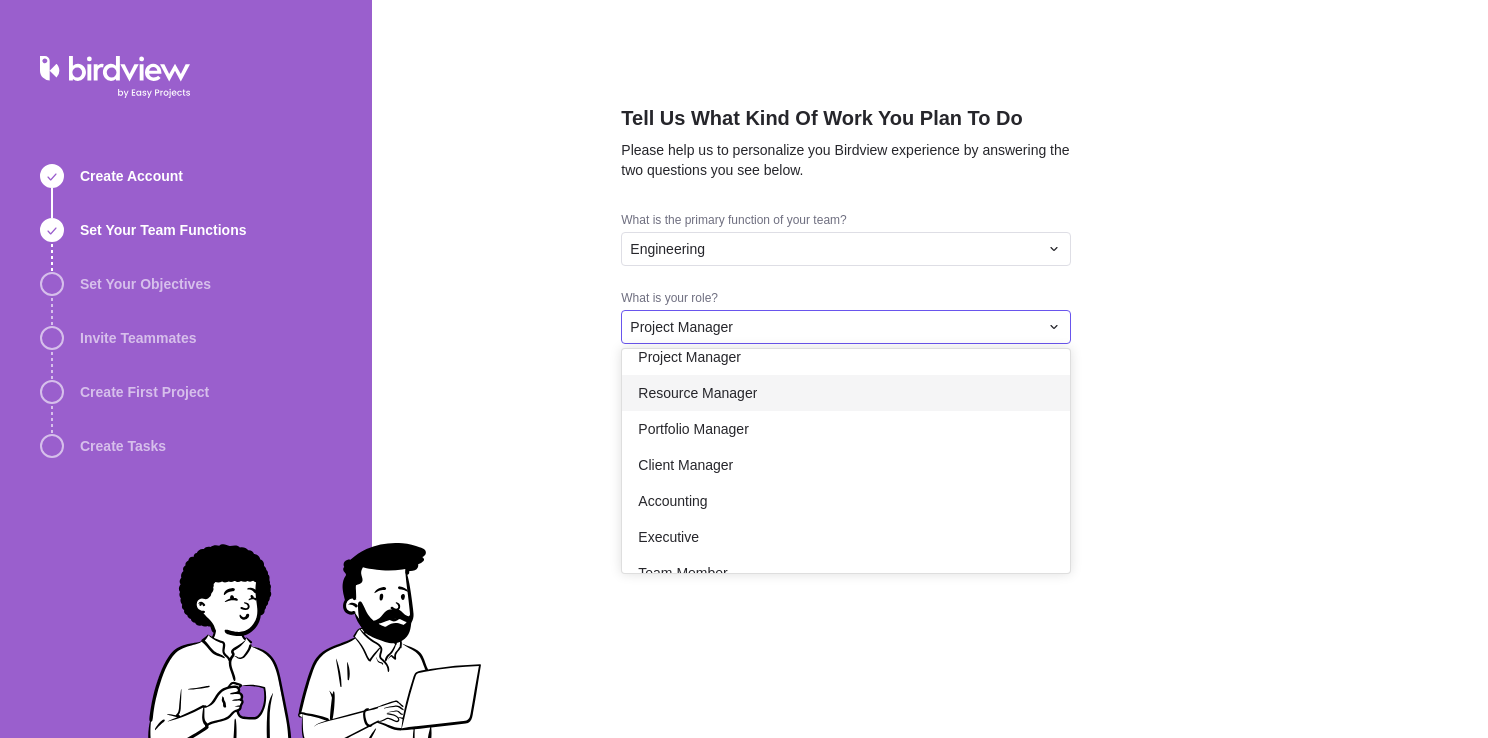 scroll, scrollTop: 0, scrollLeft: 0, axis: both 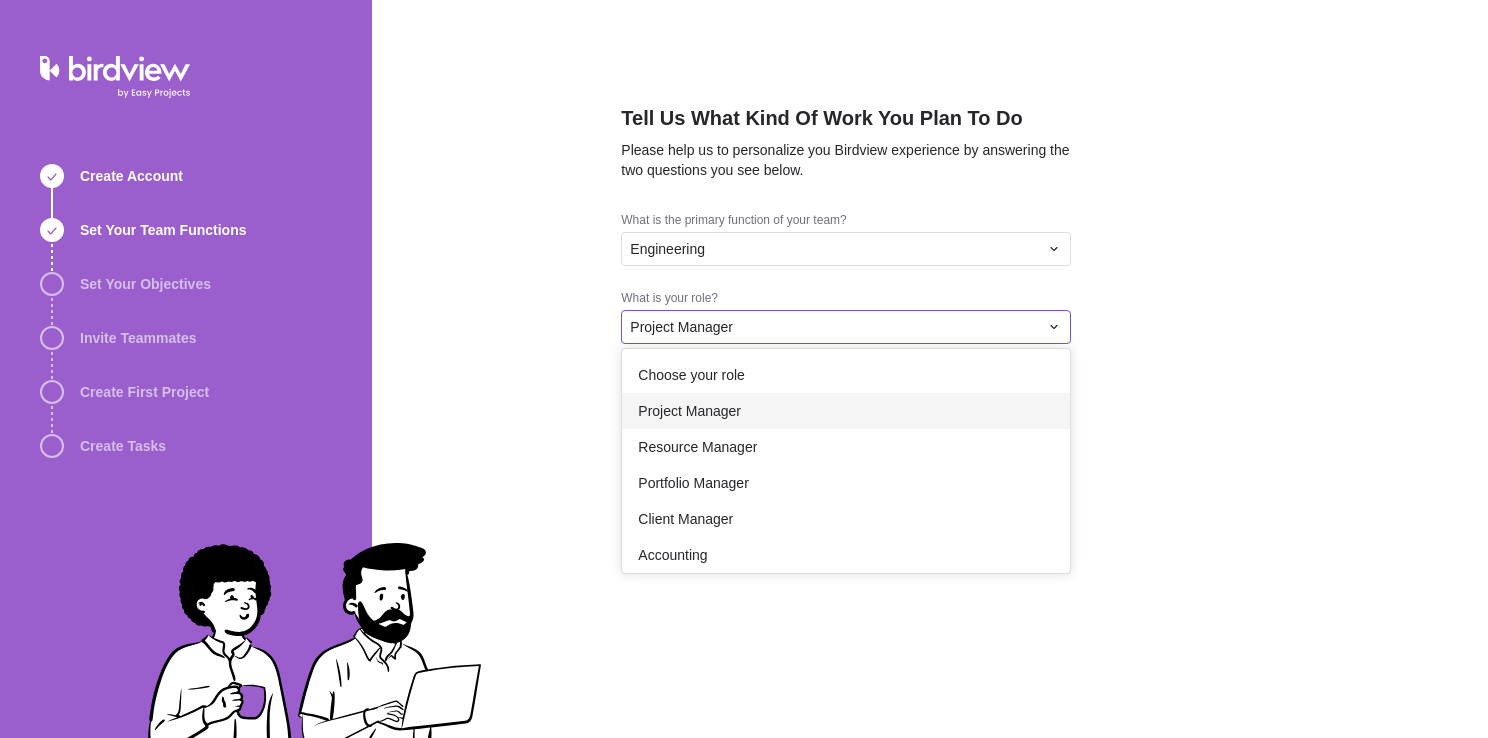click on "Project Manager" at bounding box center [846, 411] 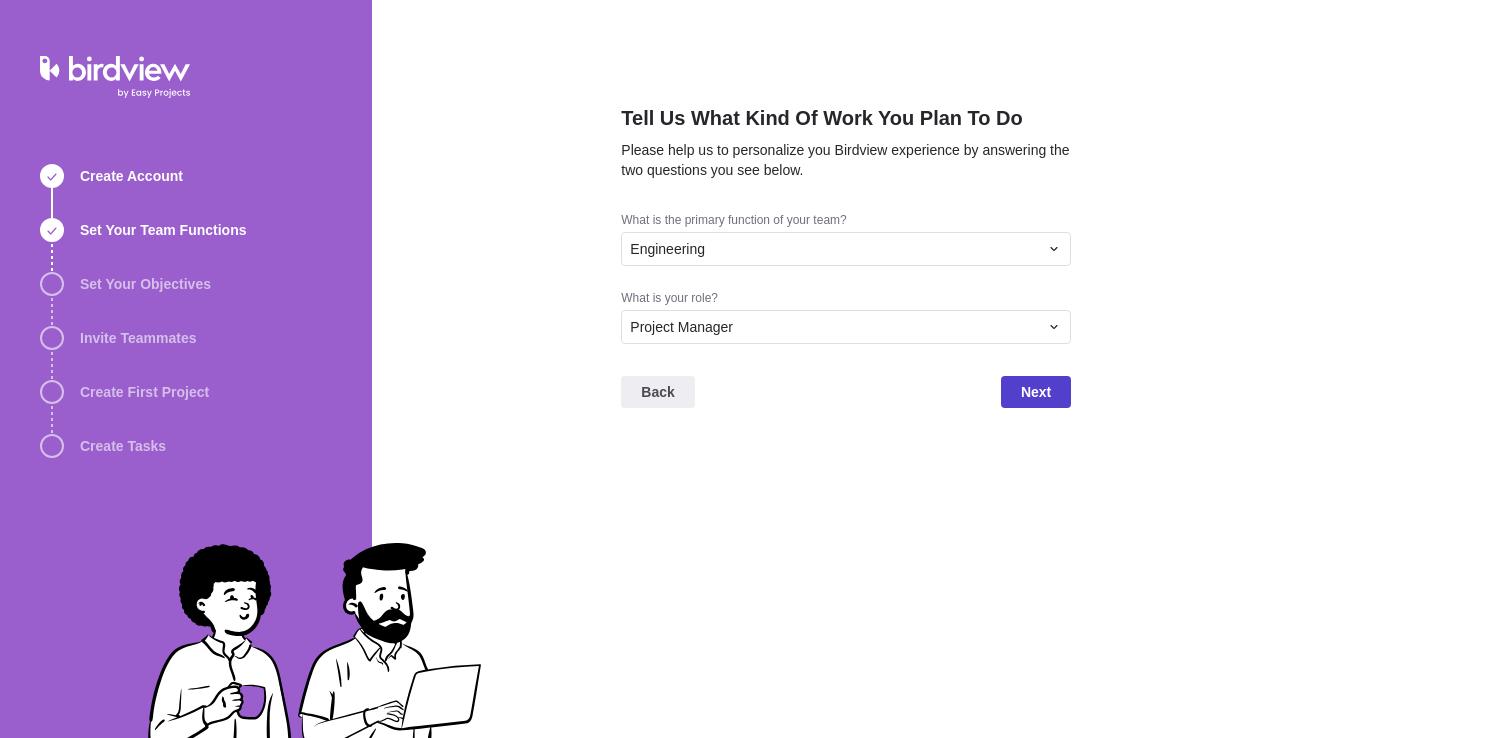 click on "Next" at bounding box center [1036, 392] 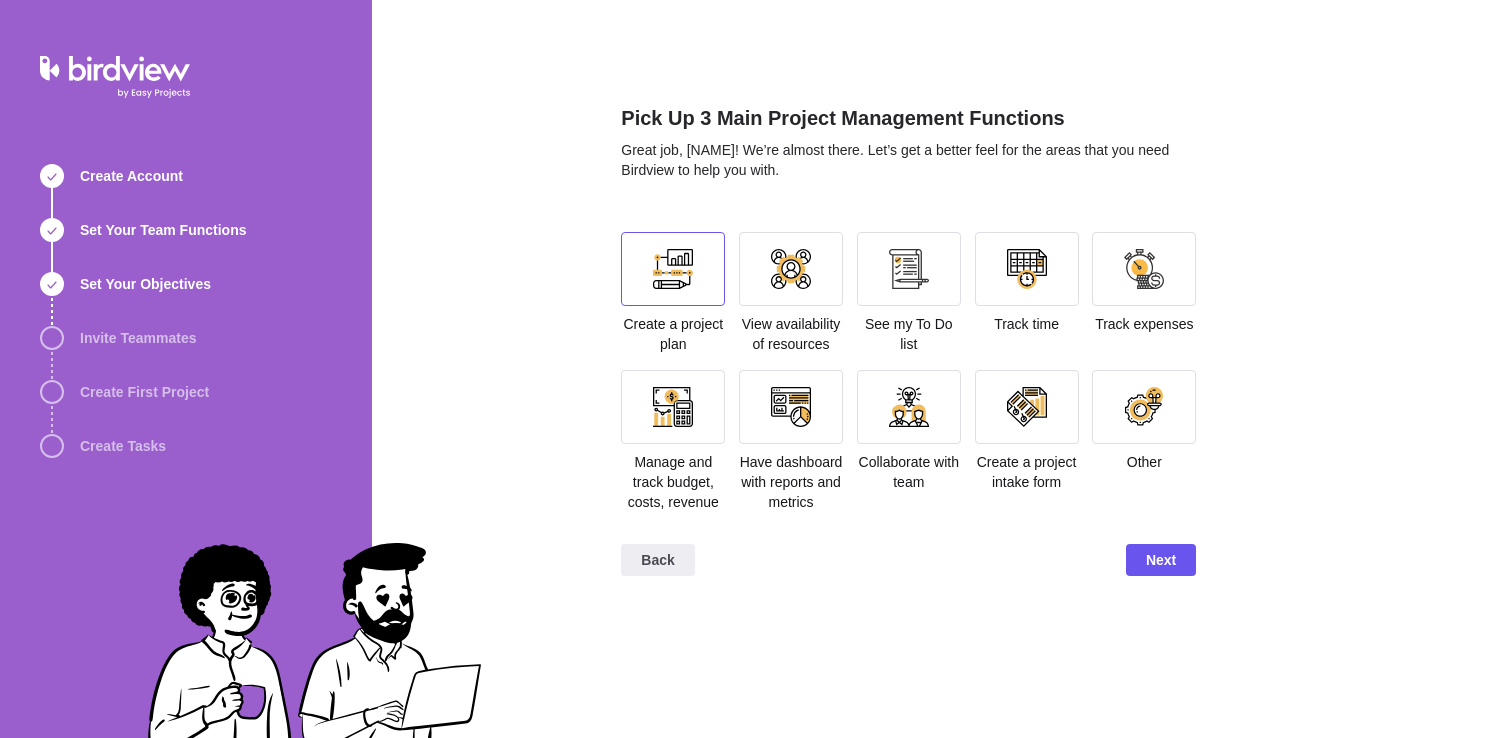 click at bounding box center [673, 269] 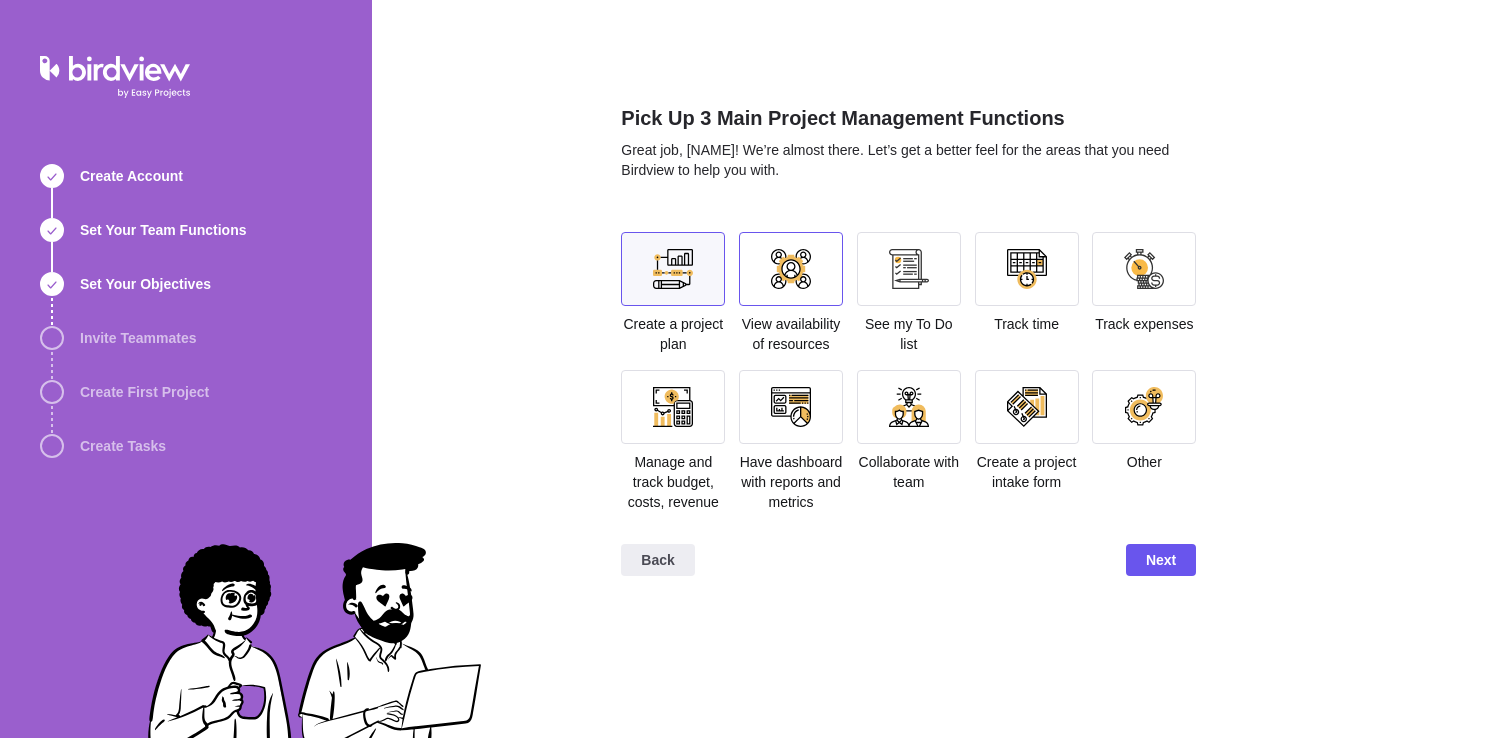 click at bounding box center (791, 269) 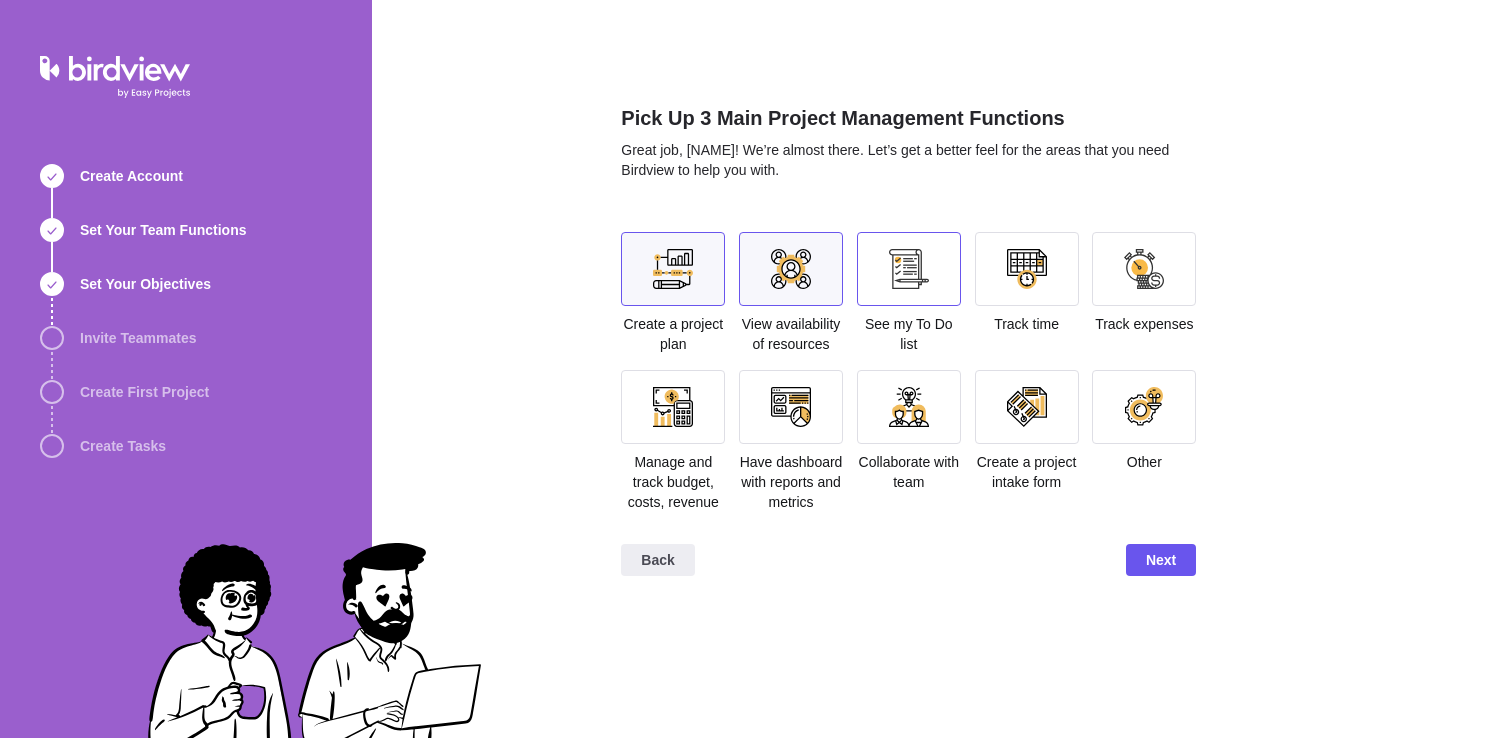click at bounding box center [909, 269] 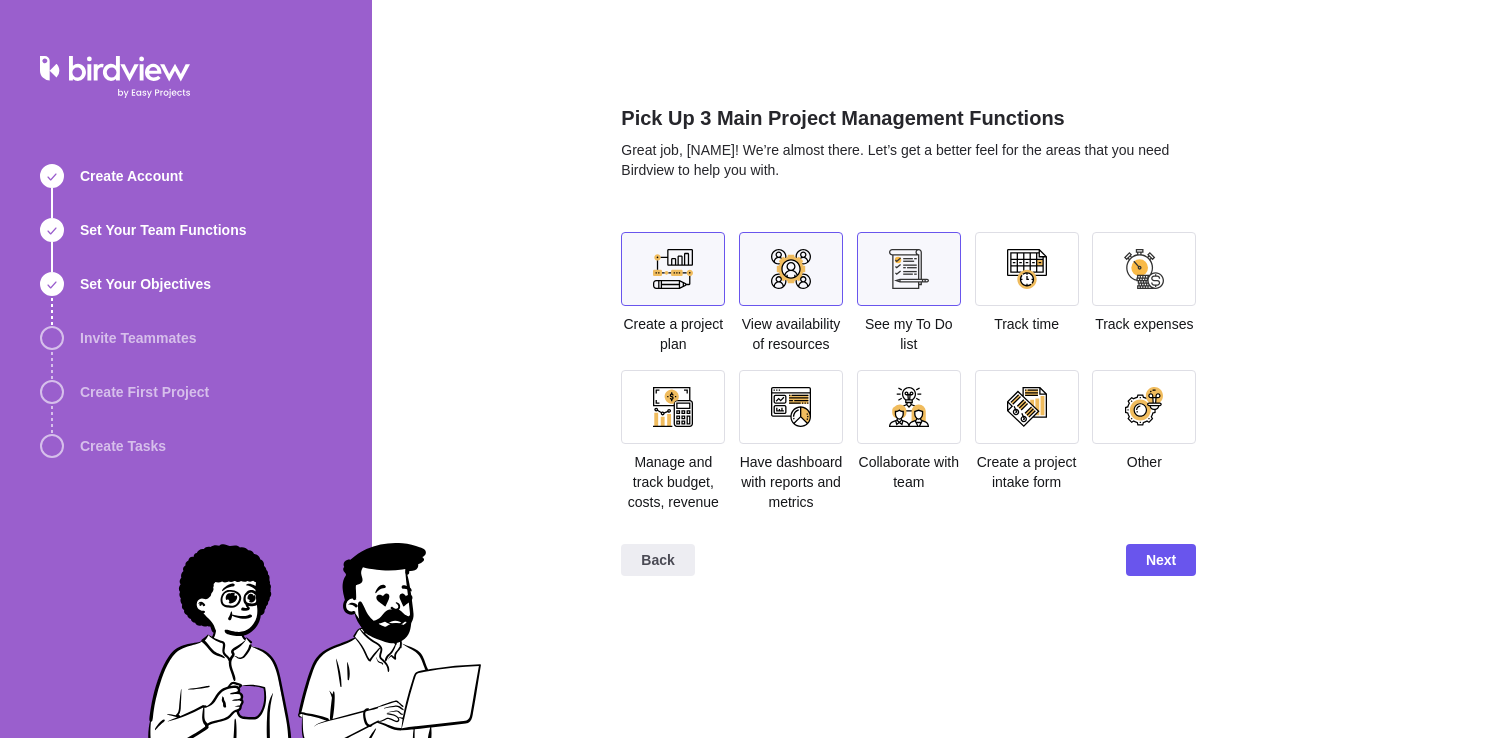click at bounding box center (1027, 269) 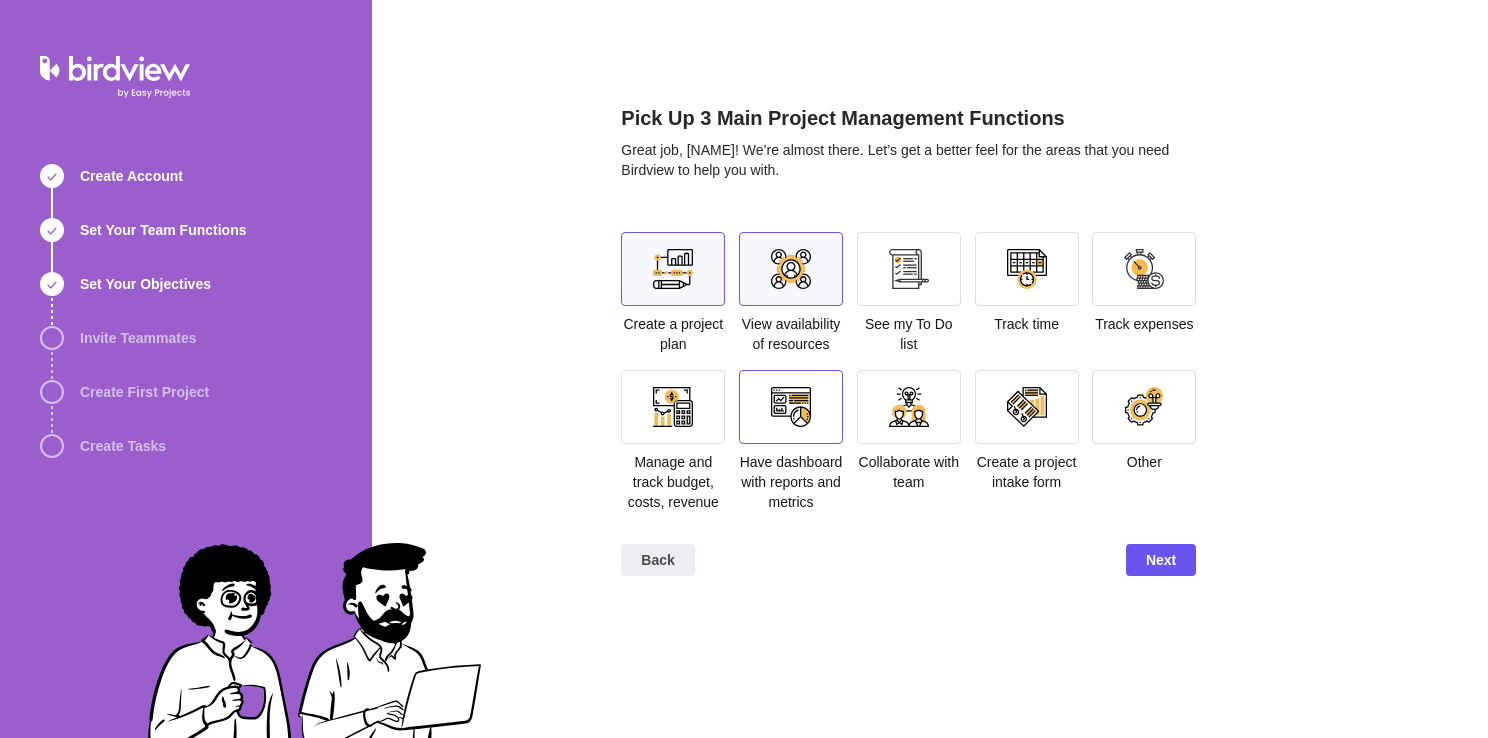 click at bounding box center (791, 407) 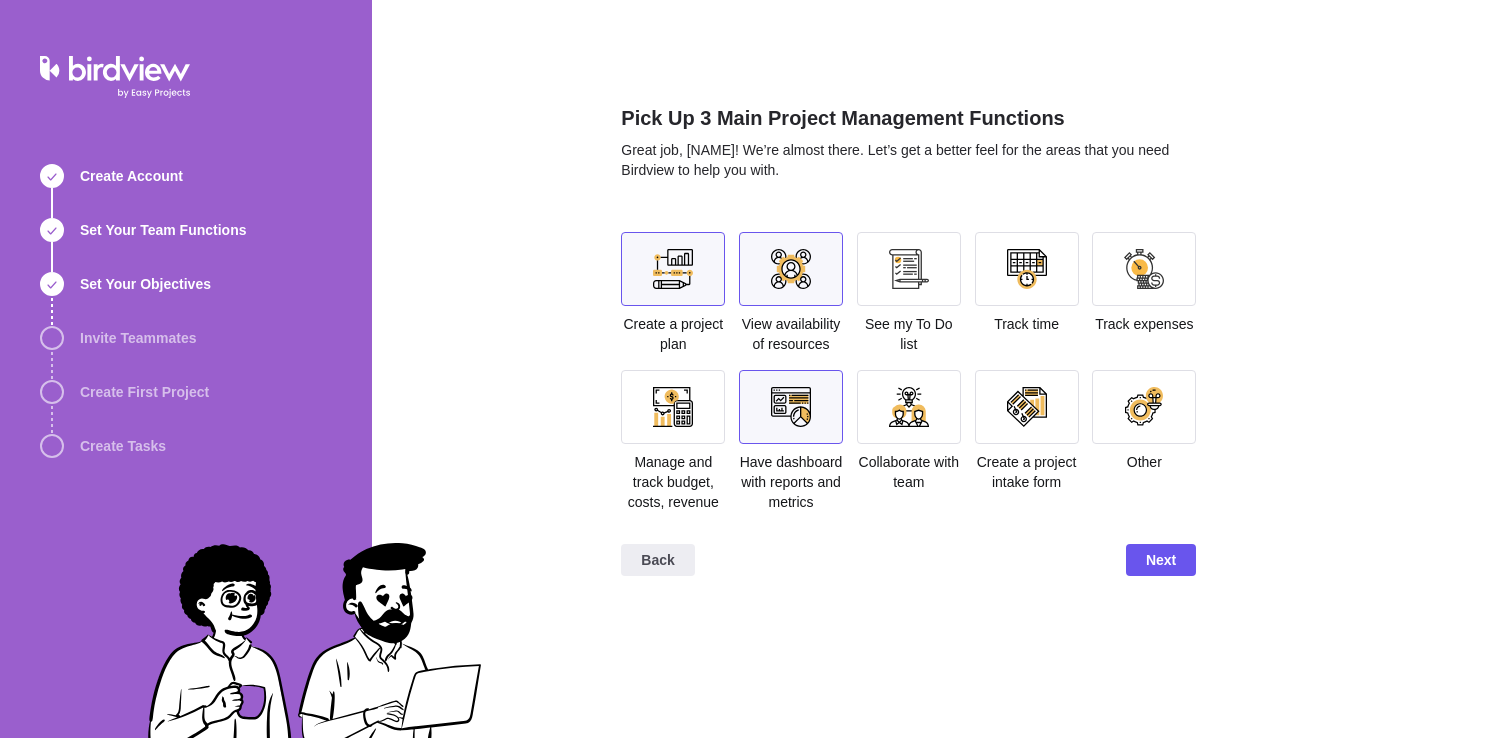 click at bounding box center [909, 407] 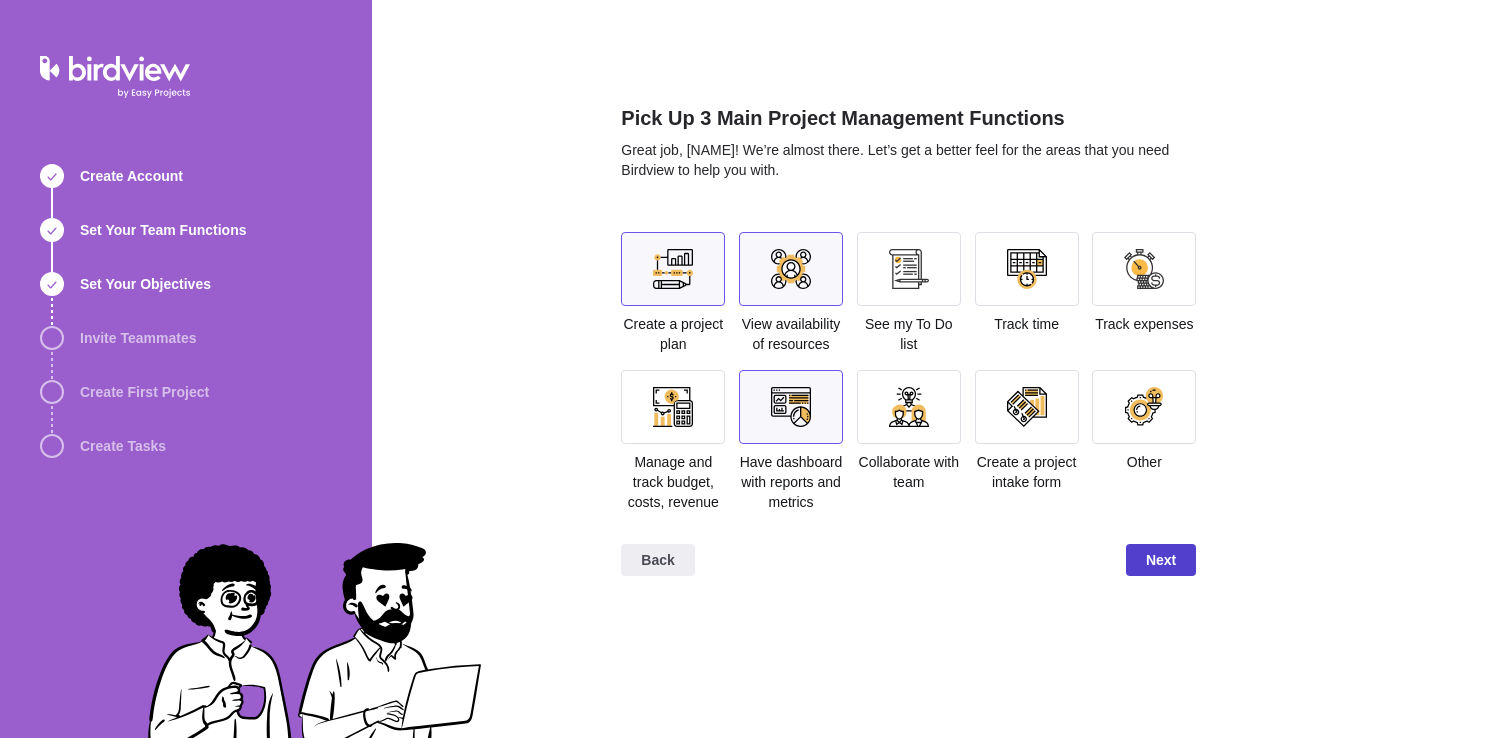 click on "Next" at bounding box center (1161, 560) 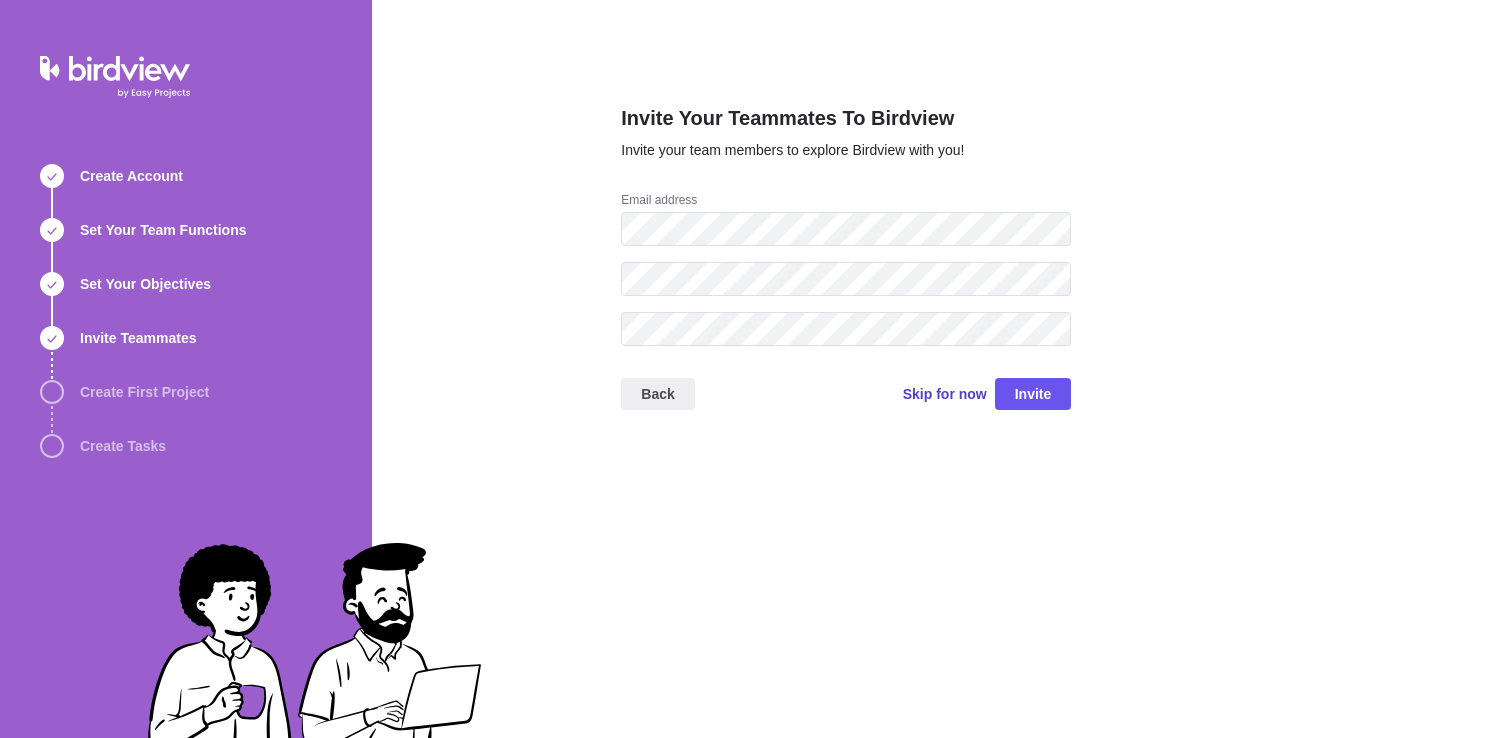 click on "Skip for now" at bounding box center (945, 394) 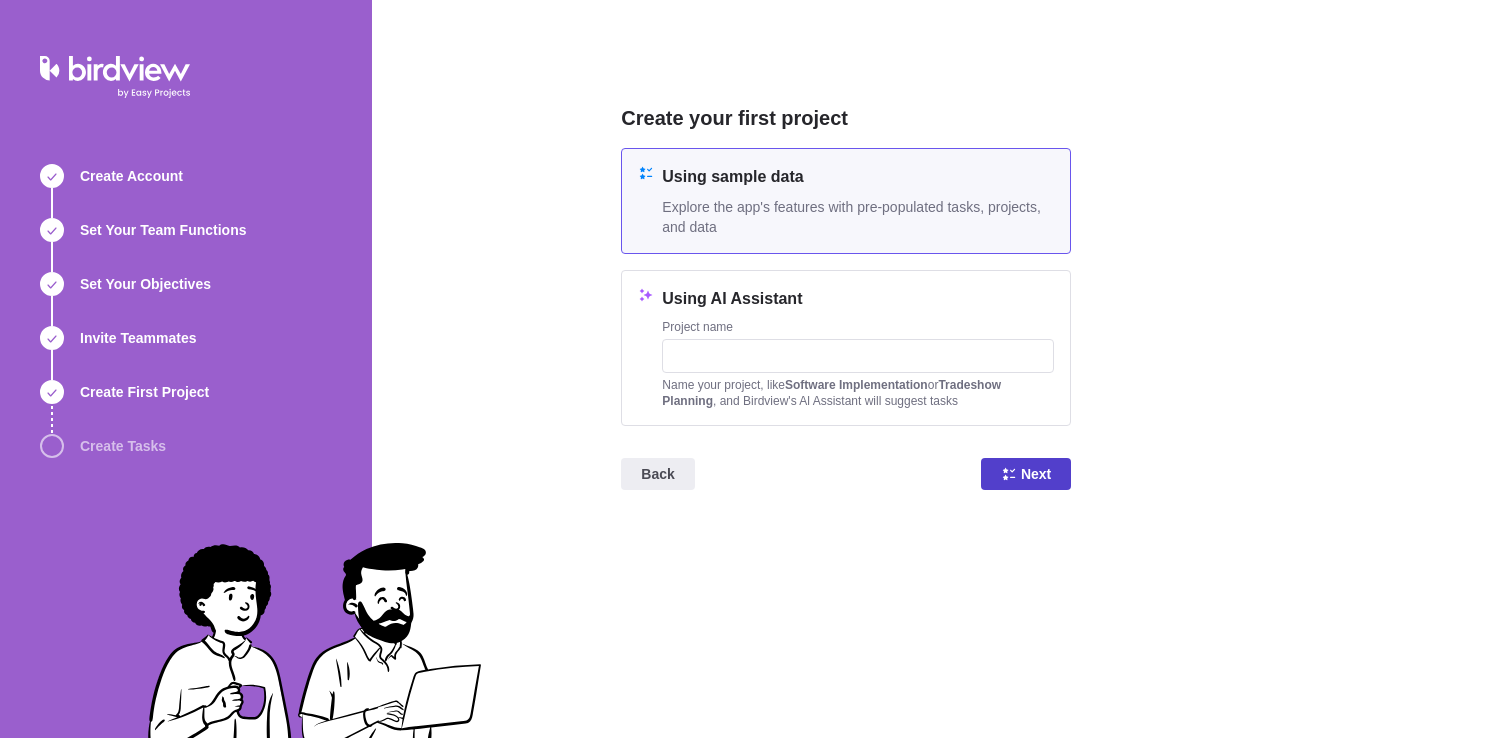 click on "Next" at bounding box center (1036, 474) 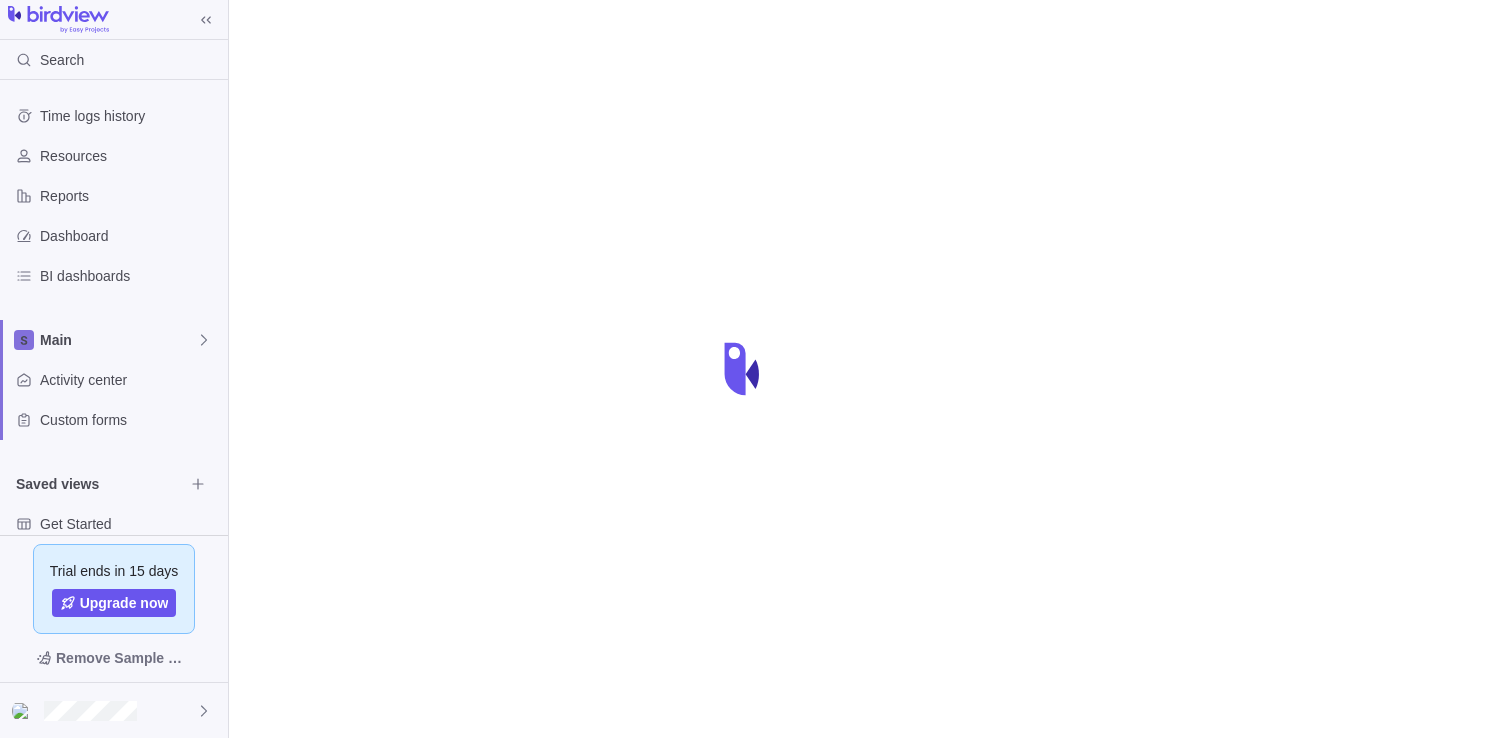 scroll, scrollTop: 0, scrollLeft: 0, axis: both 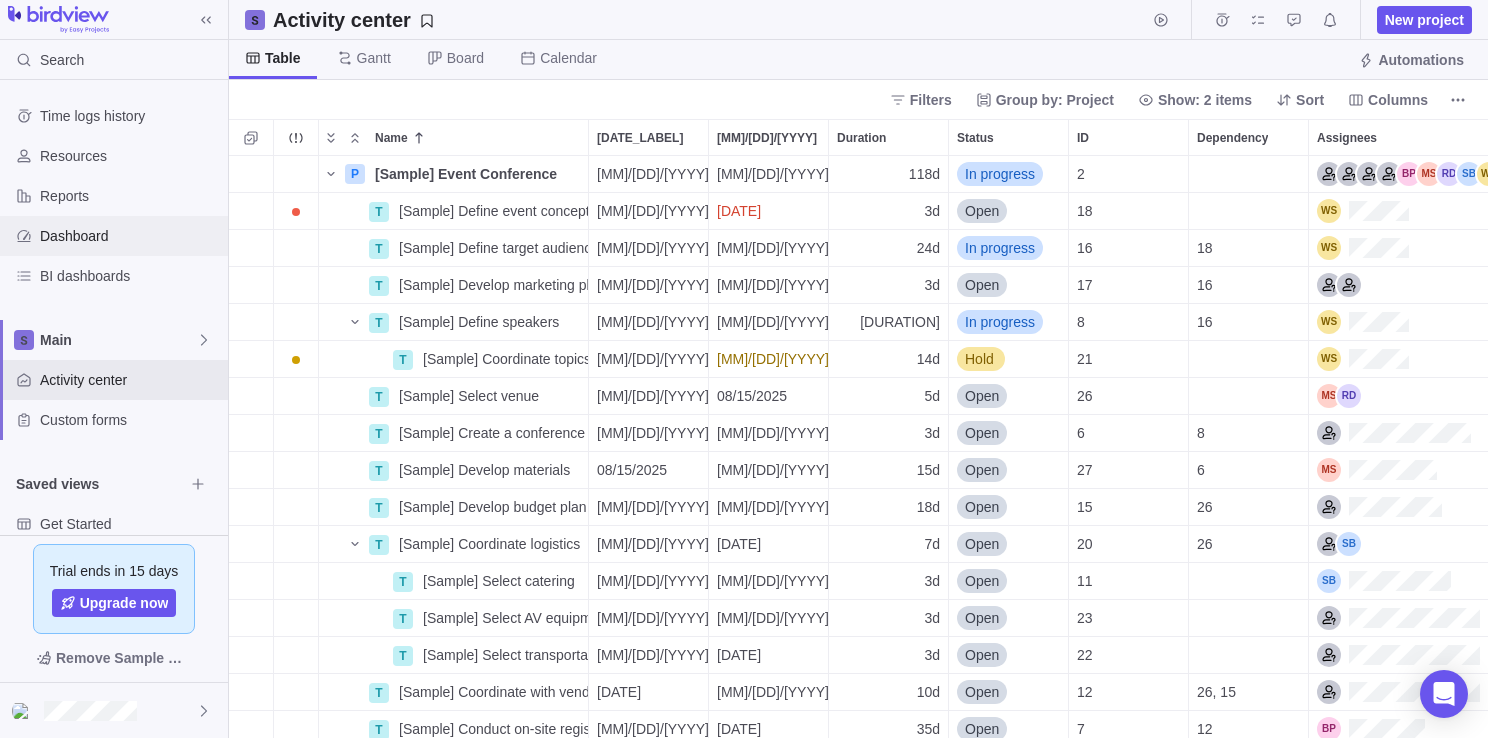 click on "Dashboard" at bounding box center (130, 236) 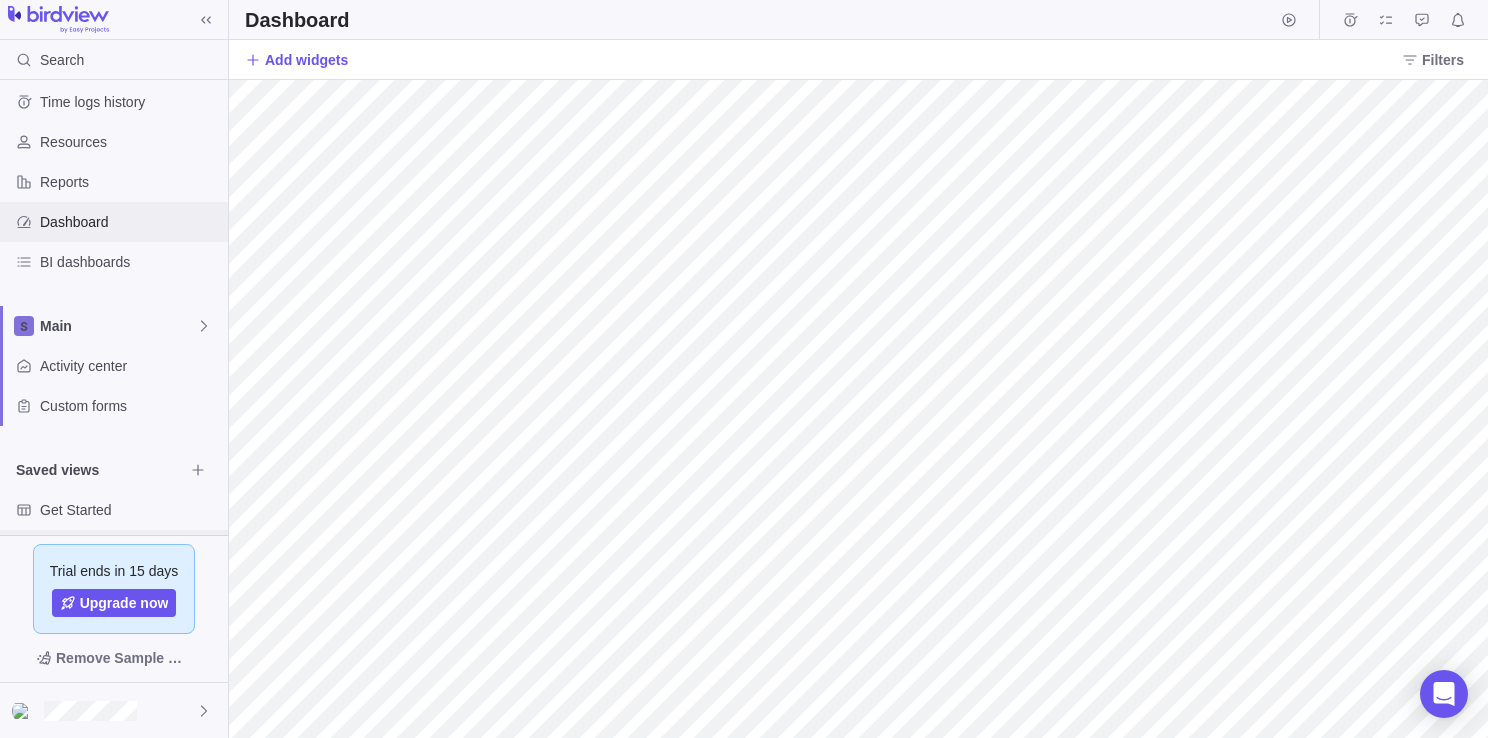 scroll, scrollTop: 0, scrollLeft: 0, axis: both 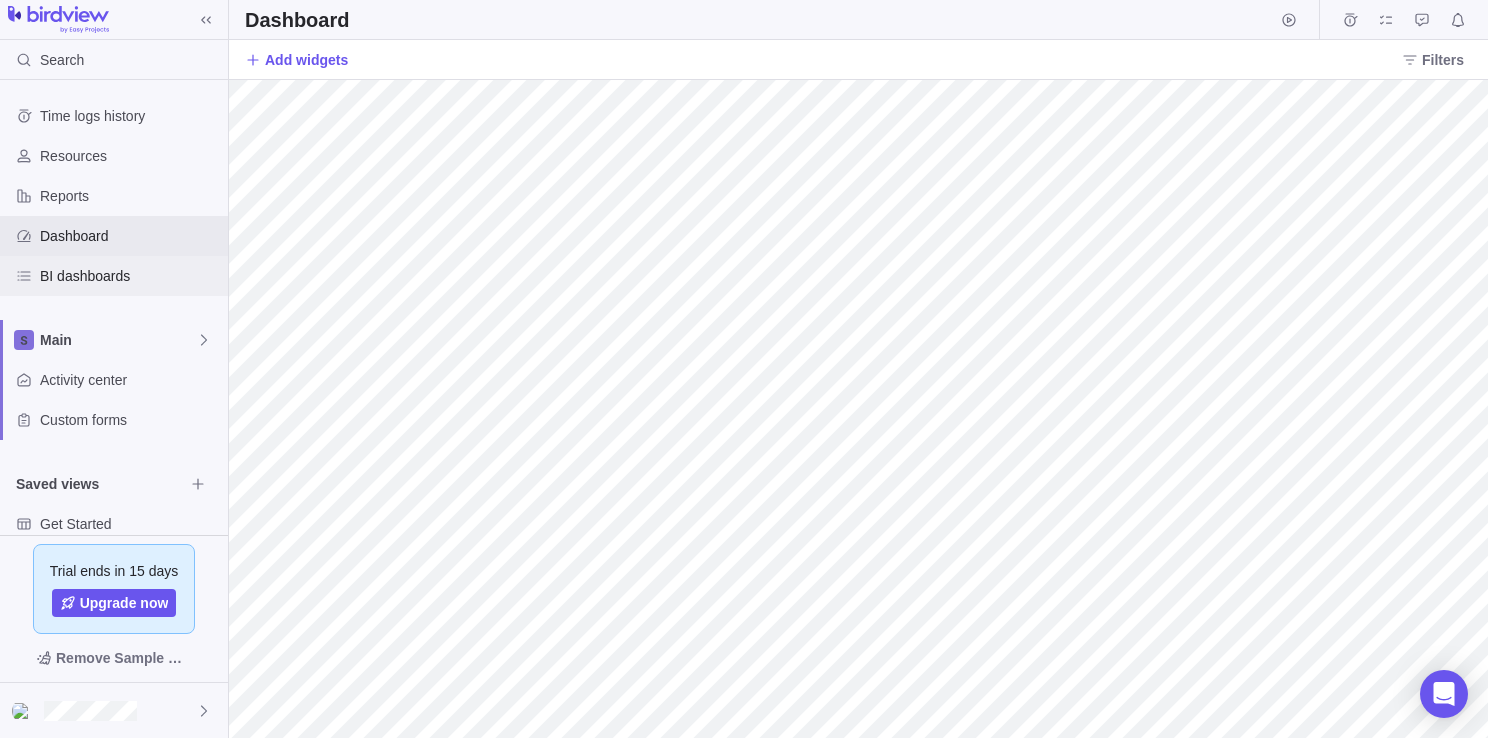click on "BI dashboards" at bounding box center [130, 276] 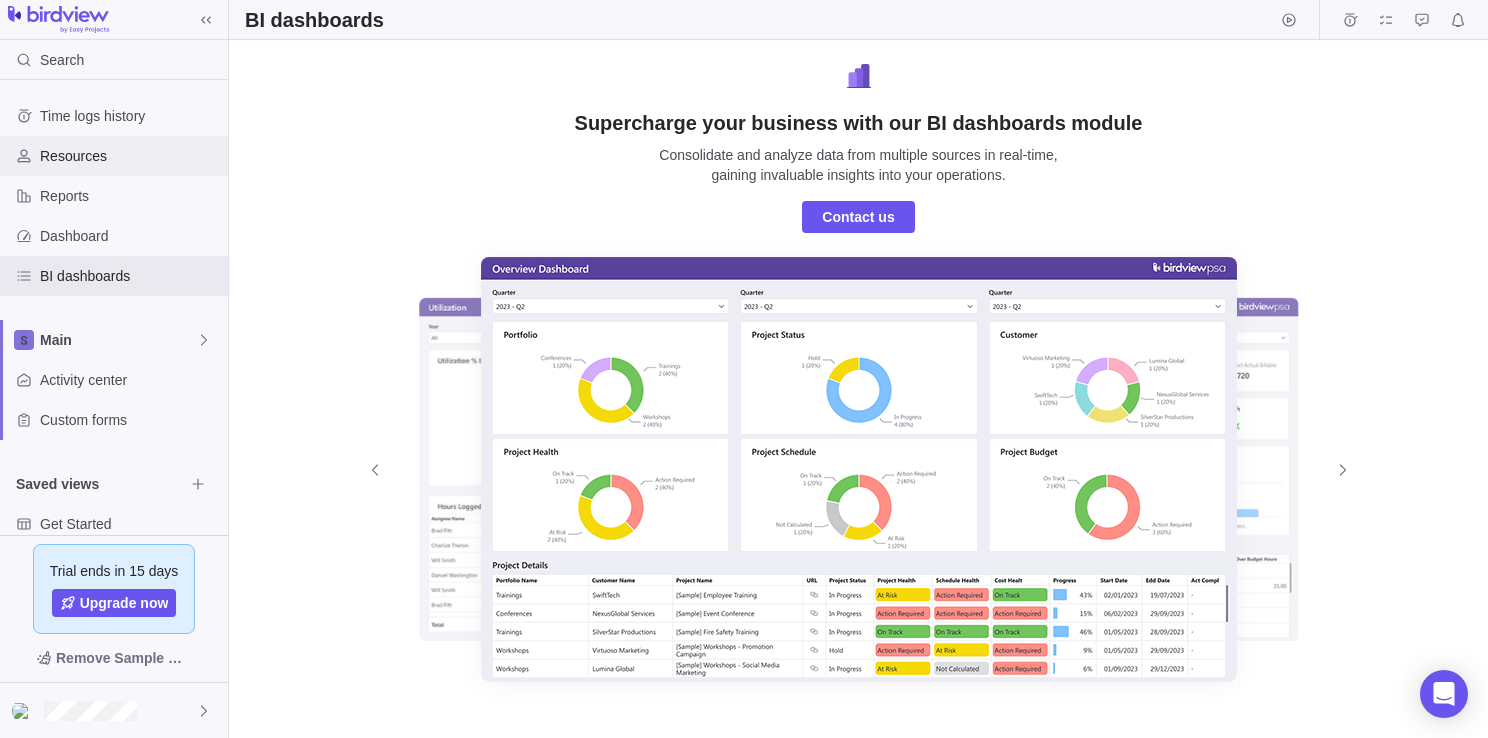 click on "Resources" at bounding box center [130, 156] 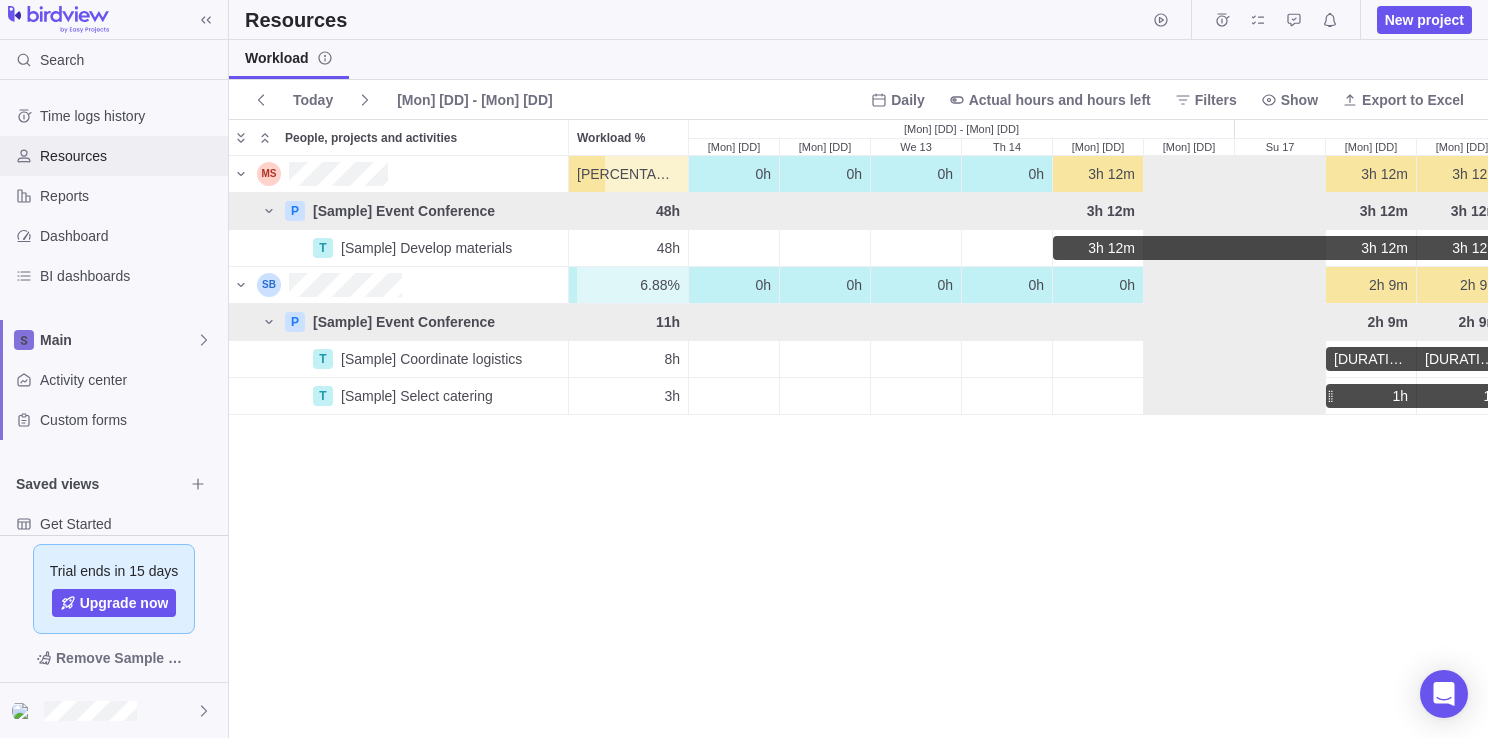 scroll, scrollTop: 16, scrollLeft: 16, axis: both 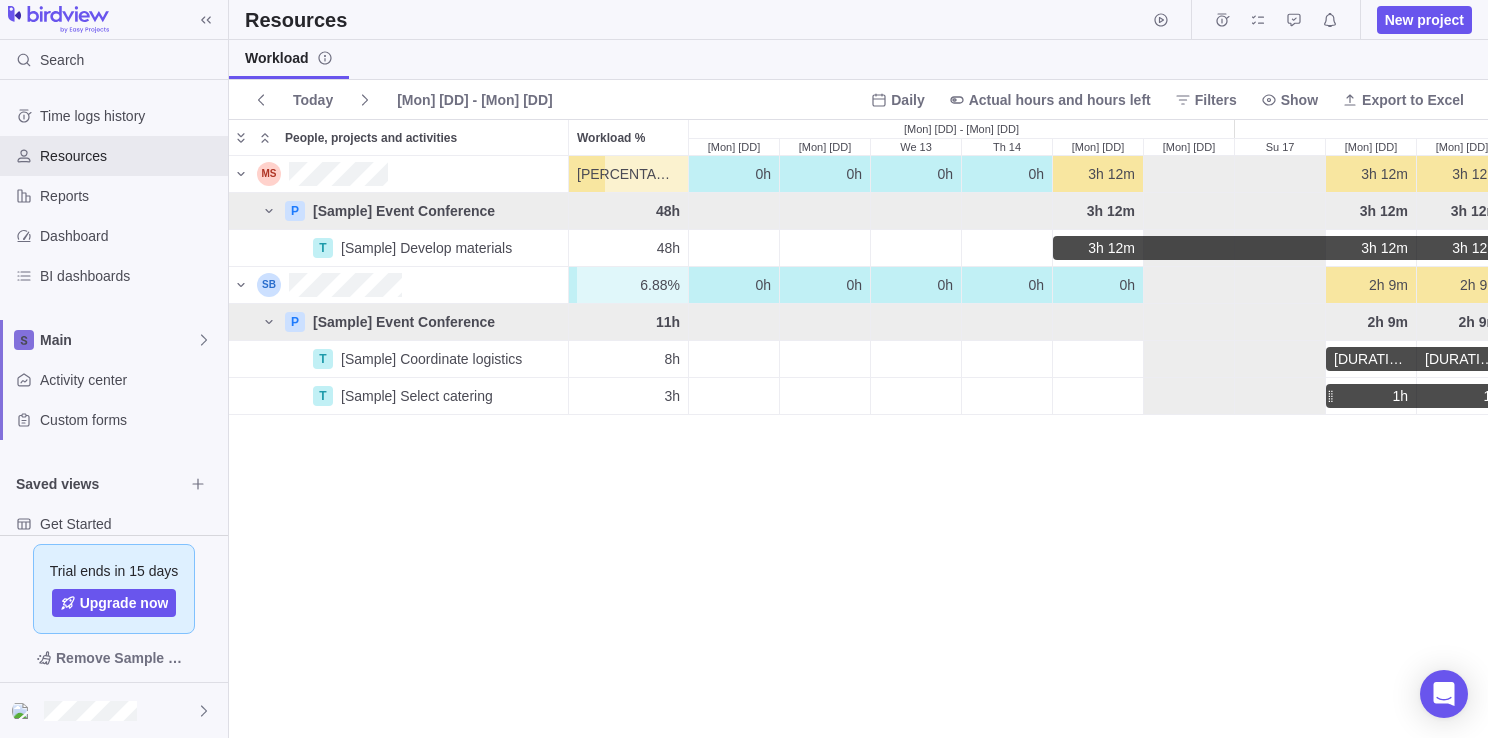 click on "30% 30% 0h 0h 0h 0h 3h 12m 3h 12m 3h 12m 3h 12m 3h 12m 3h 12m 3h 12m 3h 12m 3h 12m 3h 12m 3h 12m 3h 12m 3h 12m 3h 12m 3h 12m 0h P [Sample] Event Conference 48h 3h 12m 3h 12m 3h 12m 3h 12m 3h 12m 3h 12m 3h 12m 3h 12m 3h 12m 3h 12m 3h 12m 3h 12m 3h 12m 3h 12m 3h 12m T [Sample] Develop materials 48h 3h 12m 3h 12m 3h 12m 3h 12m 3h 12m 3h 12m 3h 12m 3h 12m 3h 12m 3h 12m 3h 12m 3h 12m 3h 12m 3h 12m 3h 12m 6.88% 6.88% 0h 0h 0h 0h 0h 2h 9m 2h 9m 2h 8m 1h 8m 1h 8m 1h 9m 1h 9m 0h 0h 0h 0h 0h 0h 0h 0h P [Sample] Event Conference 11h 2h 9m 2h 9m 2h 8m 1h 8m 1h 8m 1h 9m 1h 9m T [Sample] Coordinate logistics 8h 1h 9m 1h 9m 1h 8m 1h 8m 1h 8m 1h 9m 1h 9m T [Sample] Select catering 3h 1h 1h 1h" at bounding box center [858, 447] 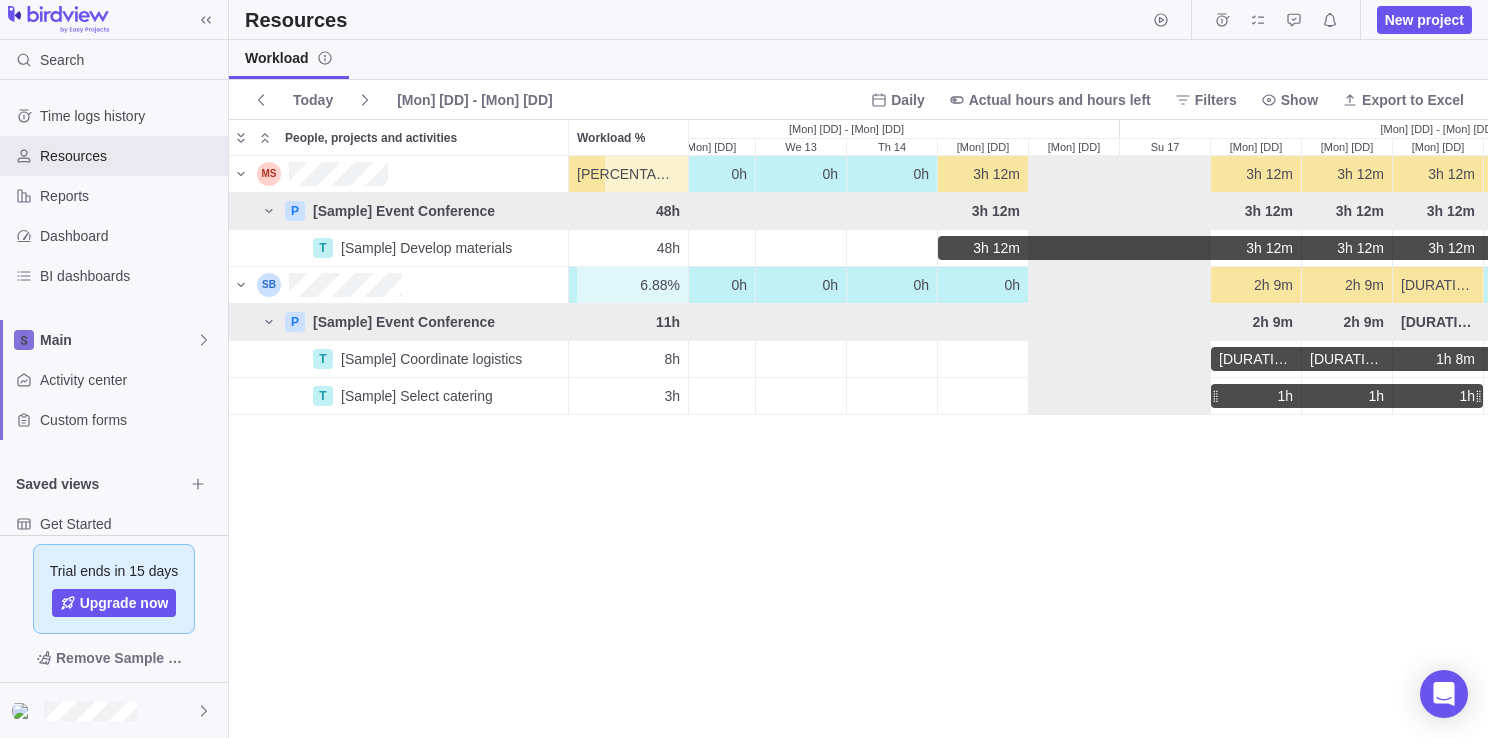 scroll, scrollTop: 0, scrollLeft: 288, axis: horizontal 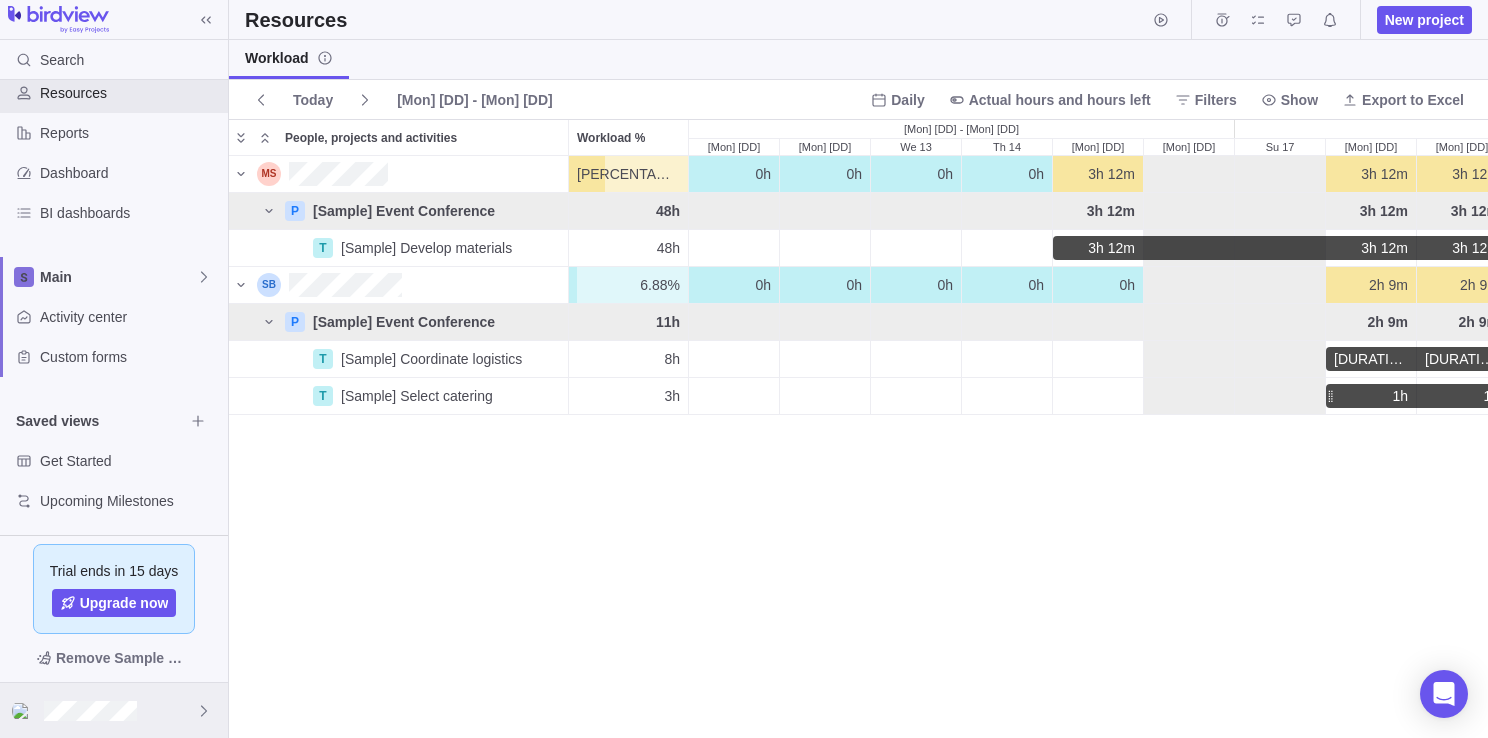 click at bounding box center (114, 710) 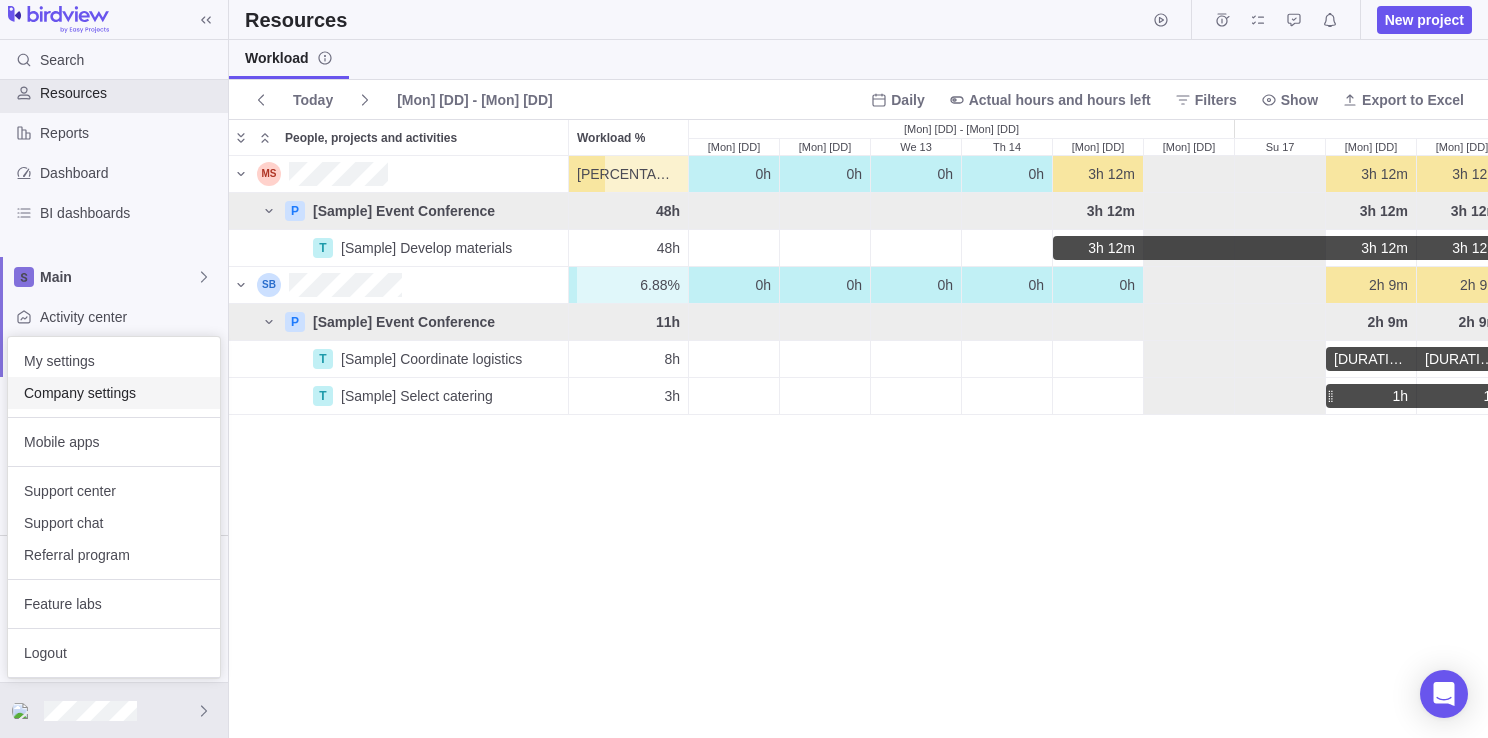click on "Company settings" at bounding box center (114, 393) 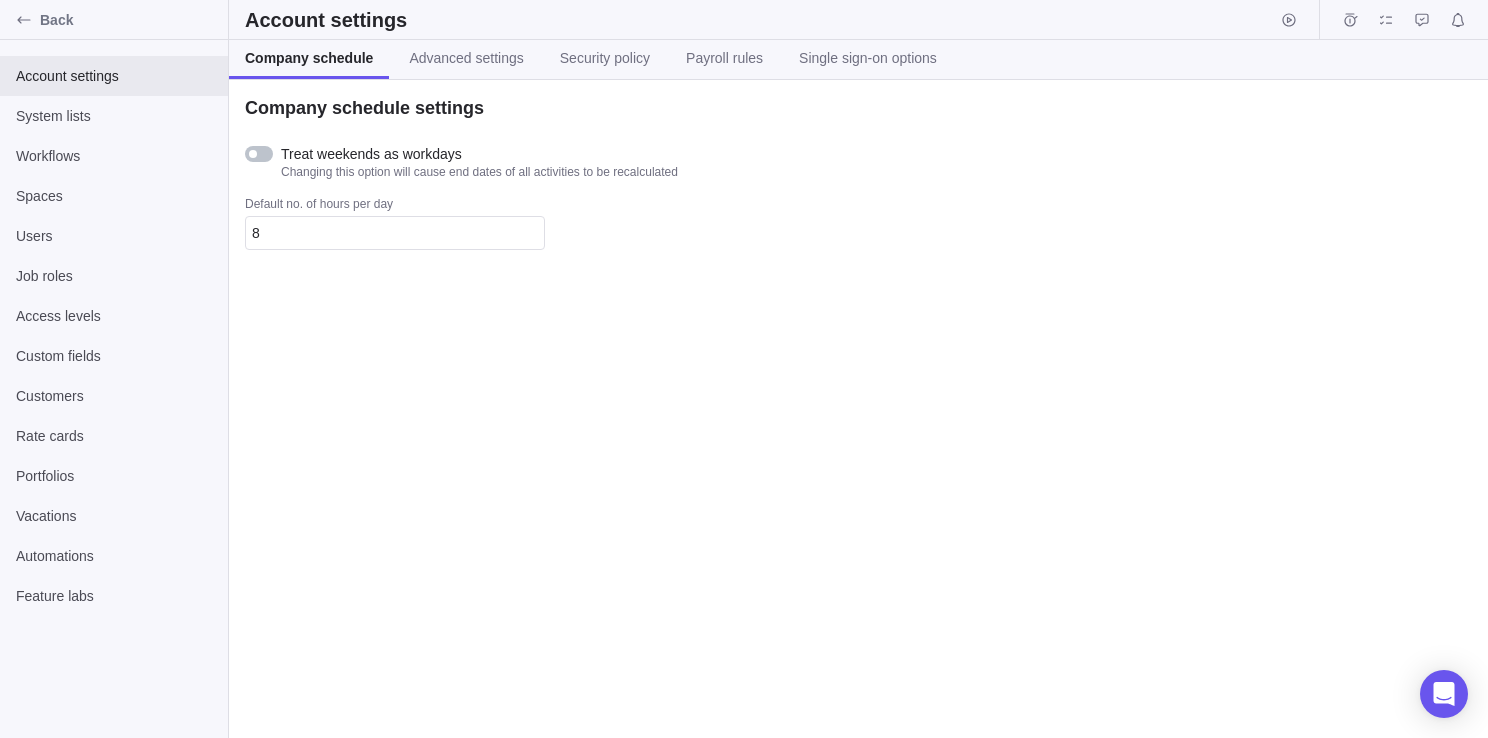 click at bounding box center [259, 154] 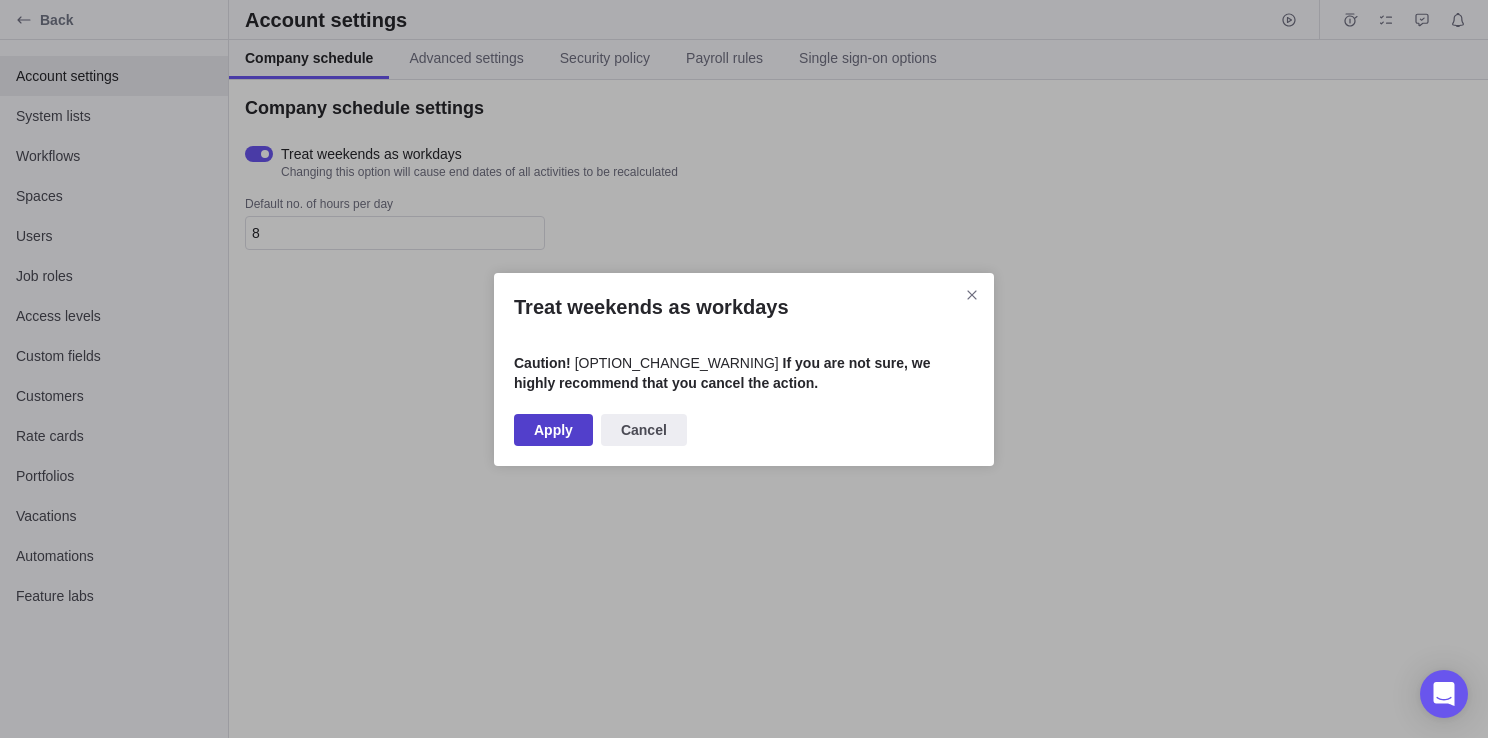 click on "Apply" at bounding box center [553, 430] 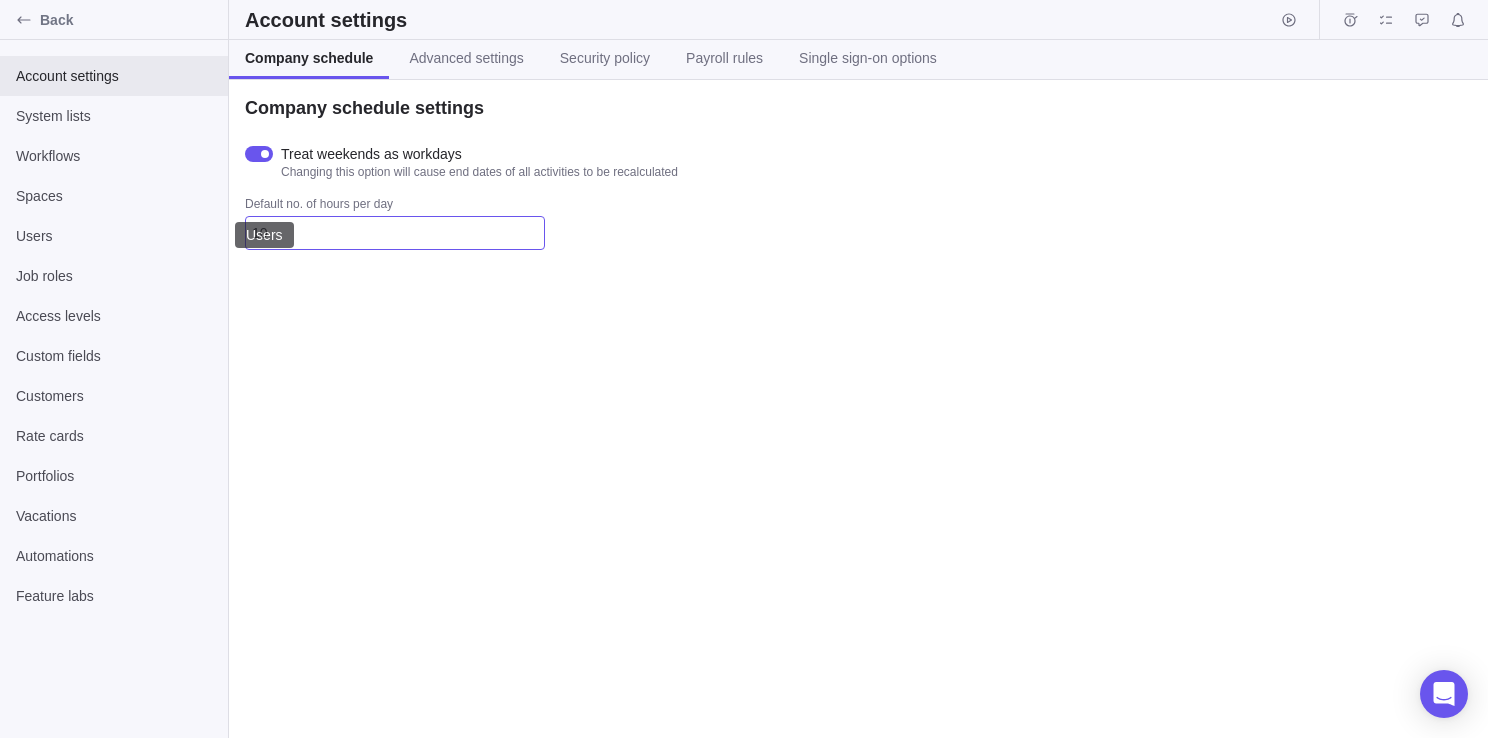 type on "10" 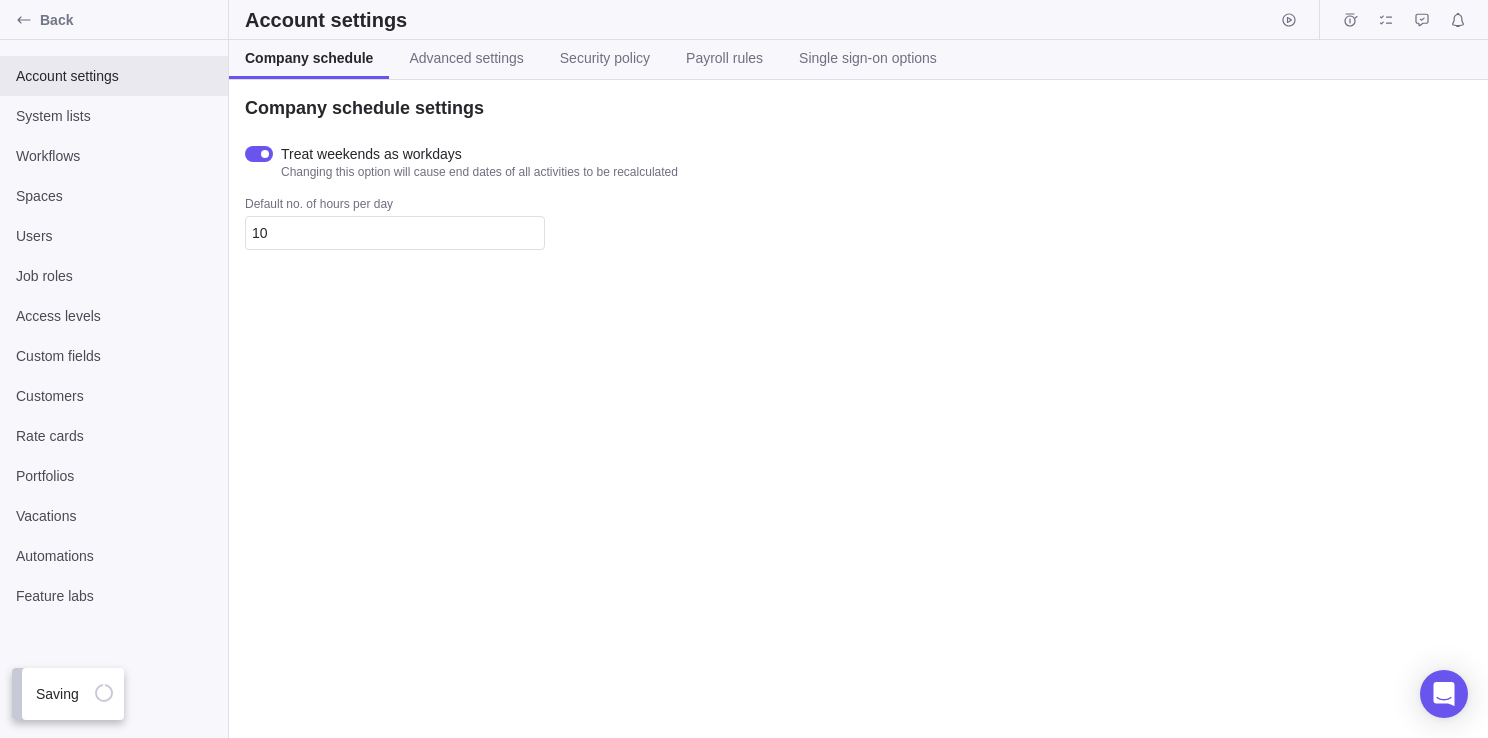 click on "Company schedule settings Treat weekends as workdays Changing this option will cause end dates of all activities to be recalculated Default no. of hours per day 10" at bounding box center (858, 409) 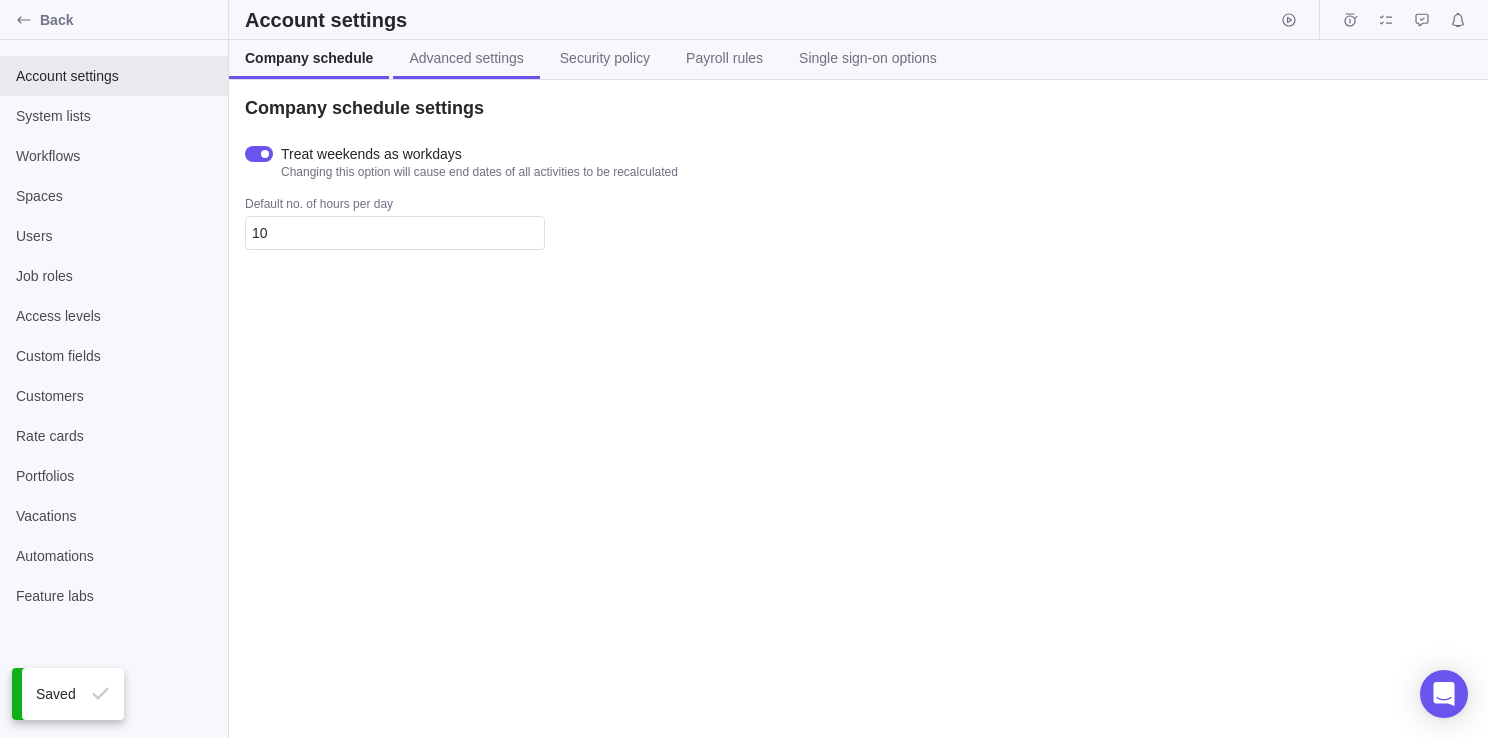 click on "Advanced settings" at bounding box center (466, 58) 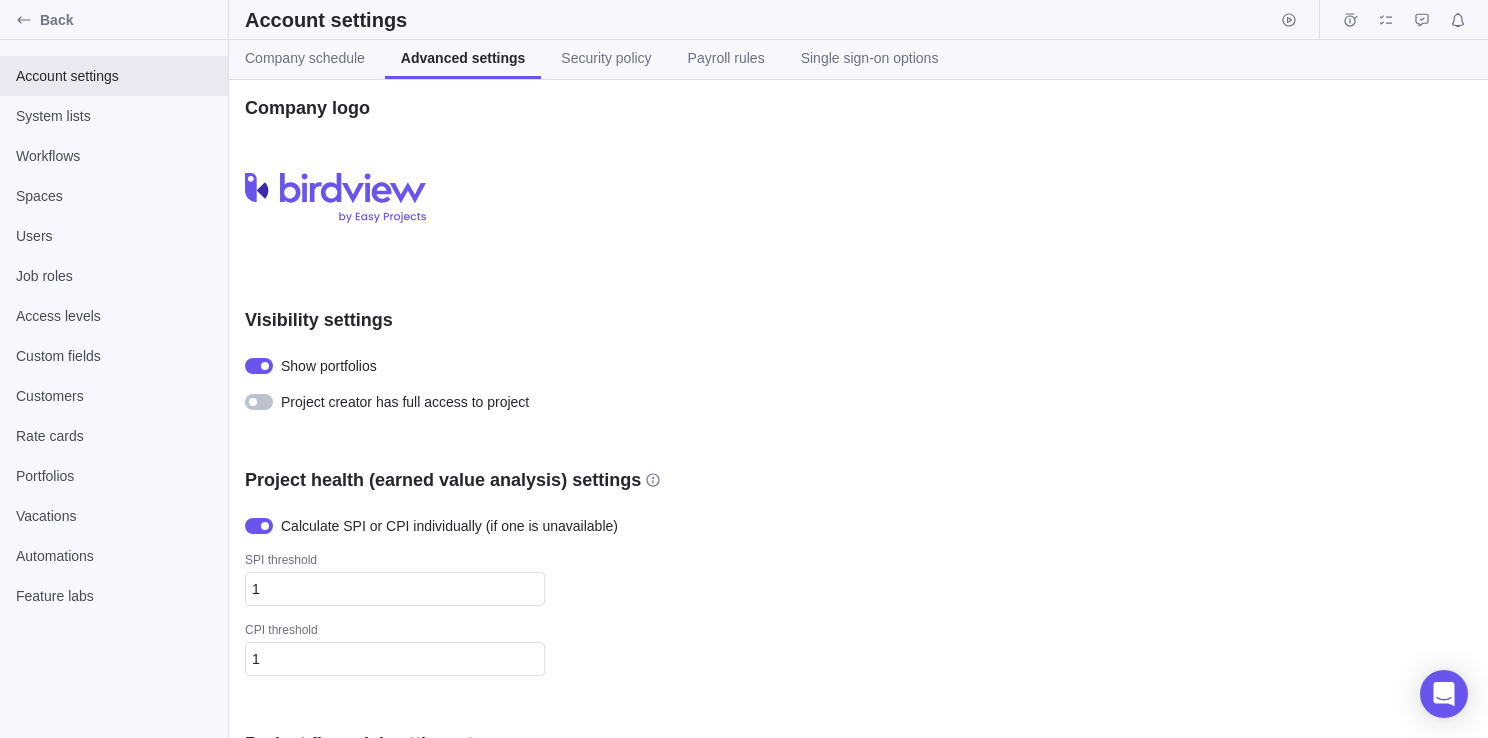 click at bounding box center [253, 402] 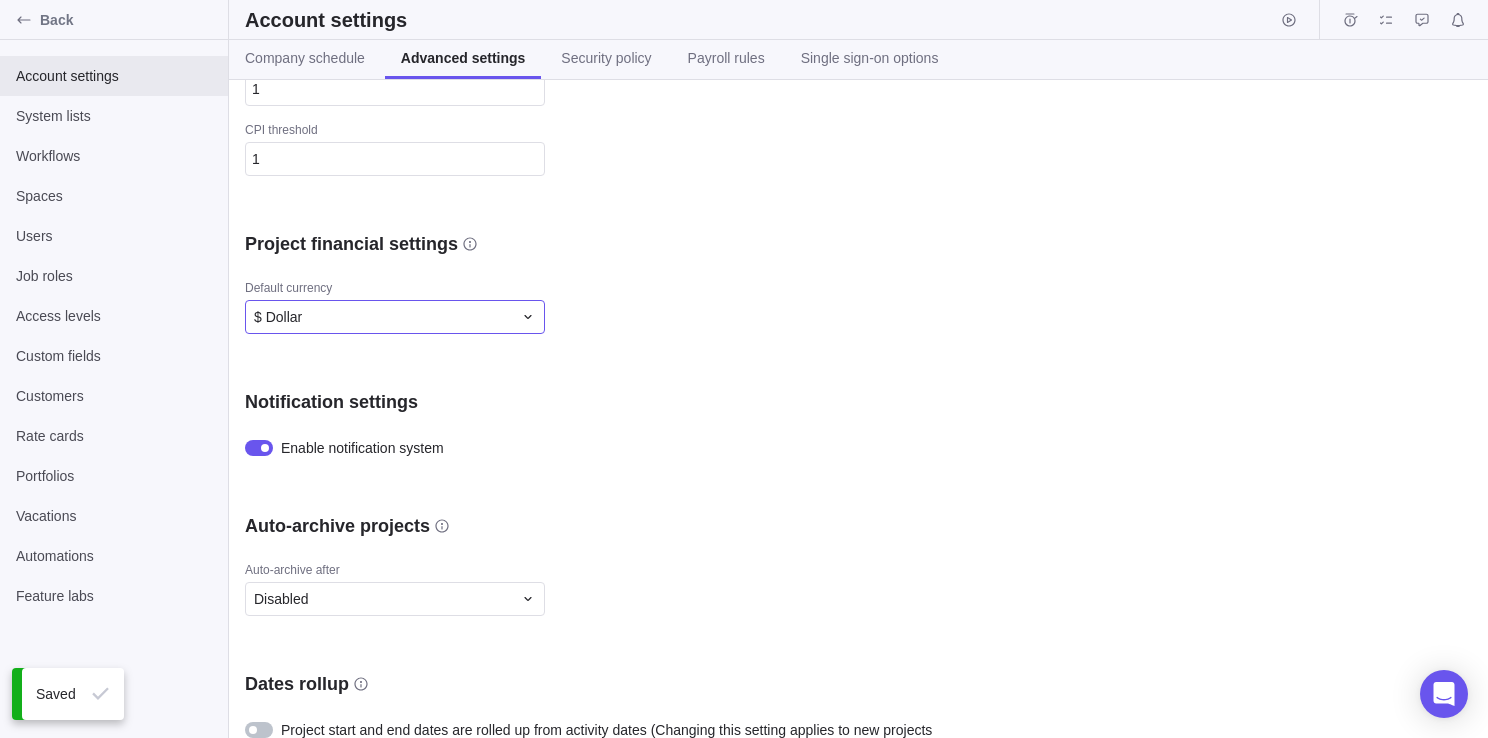 click on "$ Dollar" at bounding box center [383, 317] 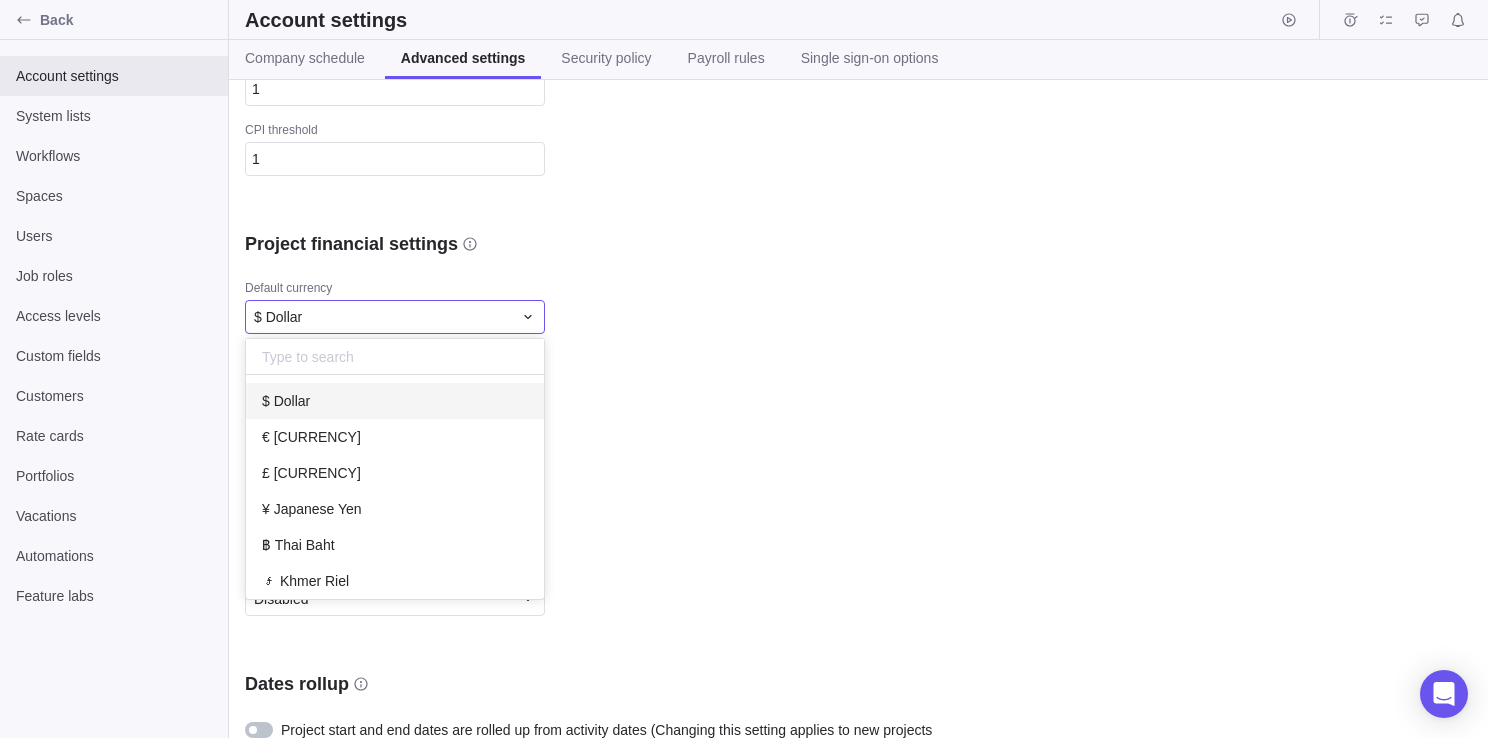 click at bounding box center (395, 357) 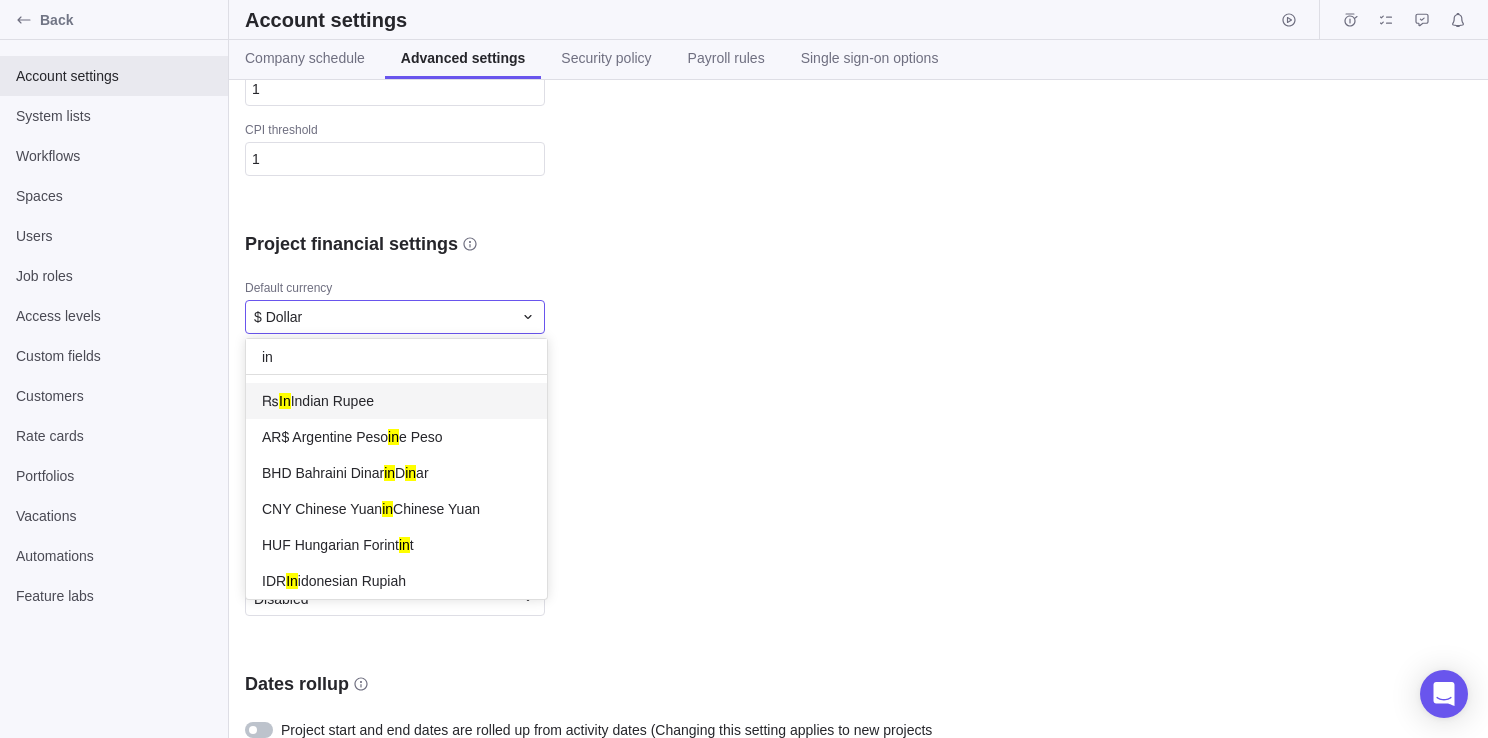 type on "in" 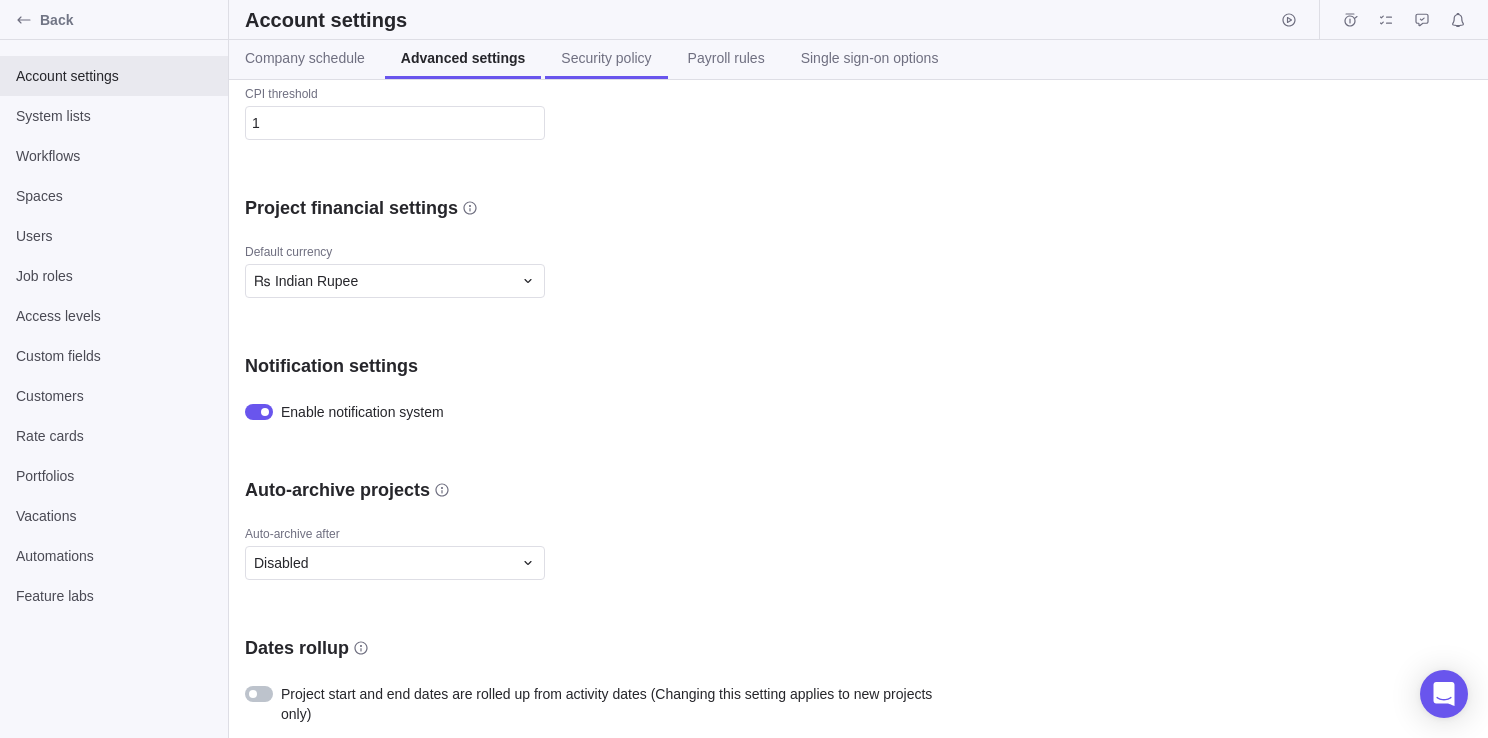 click on "Security policy" at bounding box center [606, 58] 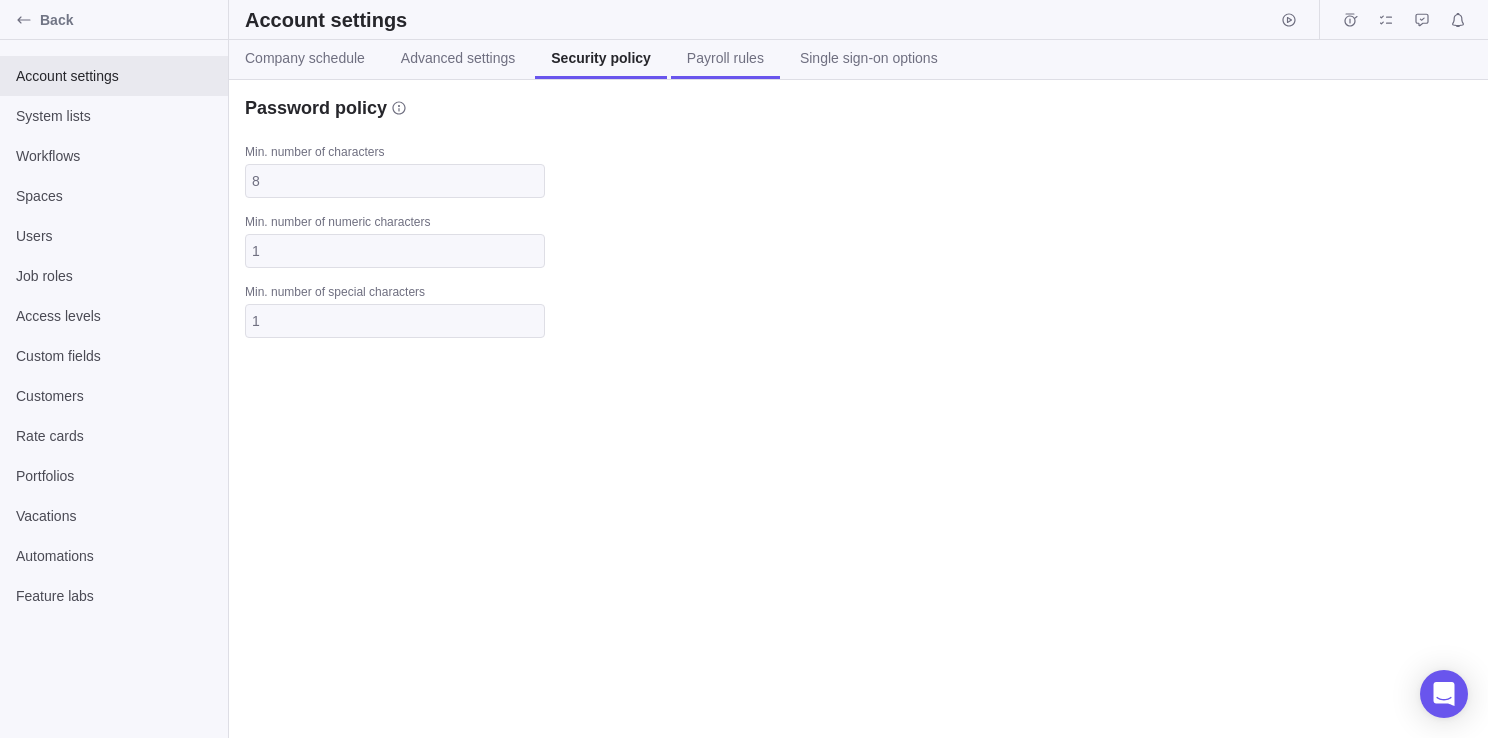 click on "Payroll rules" at bounding box center (725, 59) 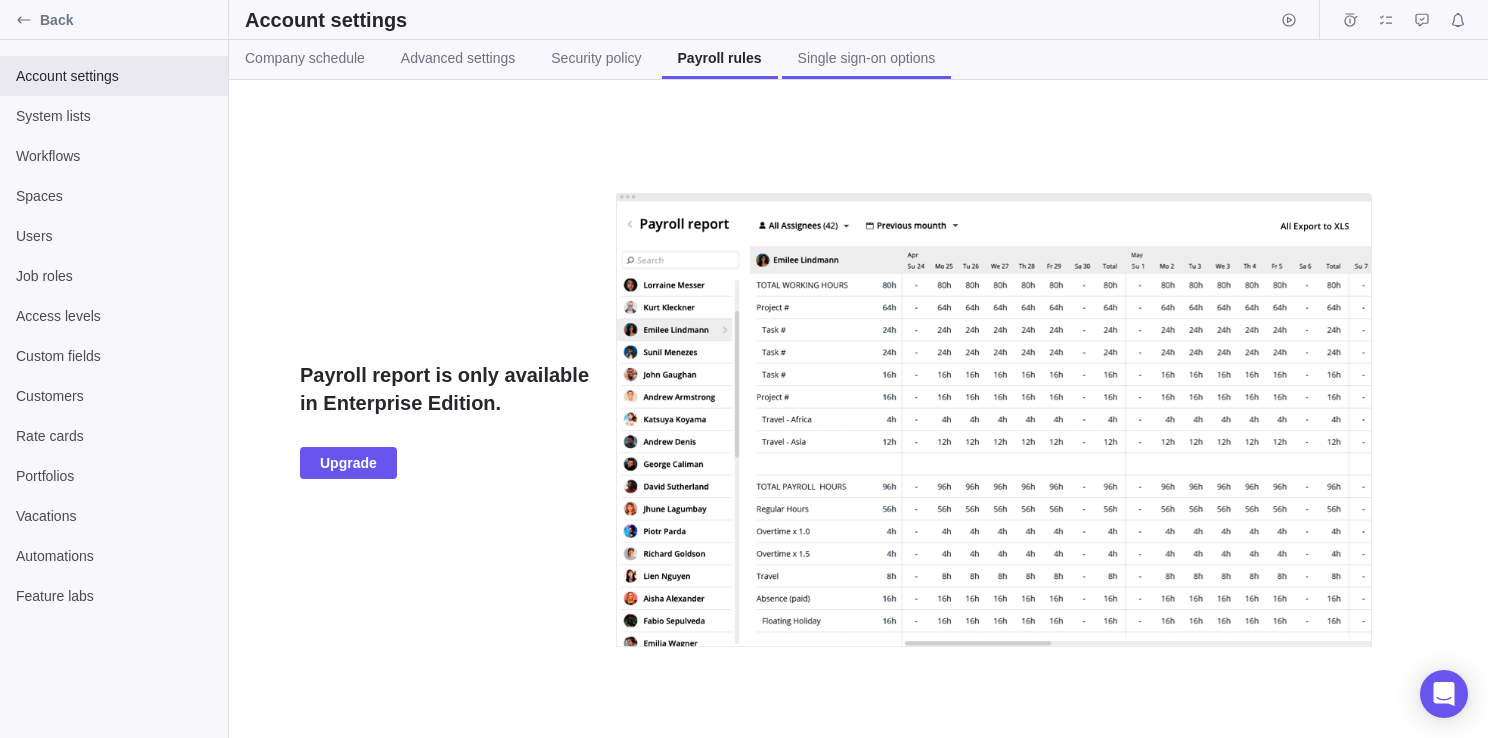 click on "Single sign-on options" at bounding box center [867, 58] 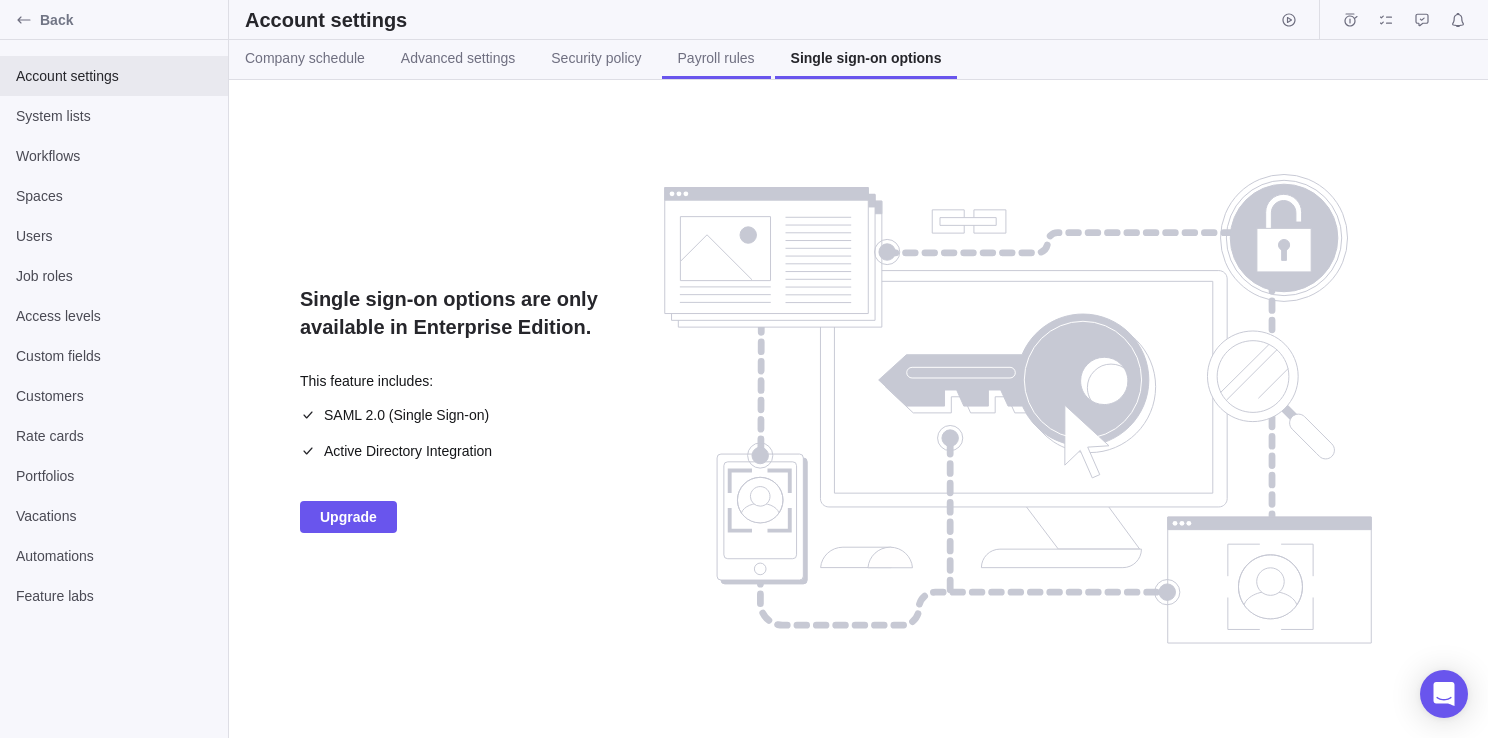 click on "Payroll rules" at bounding box center [716, 59] 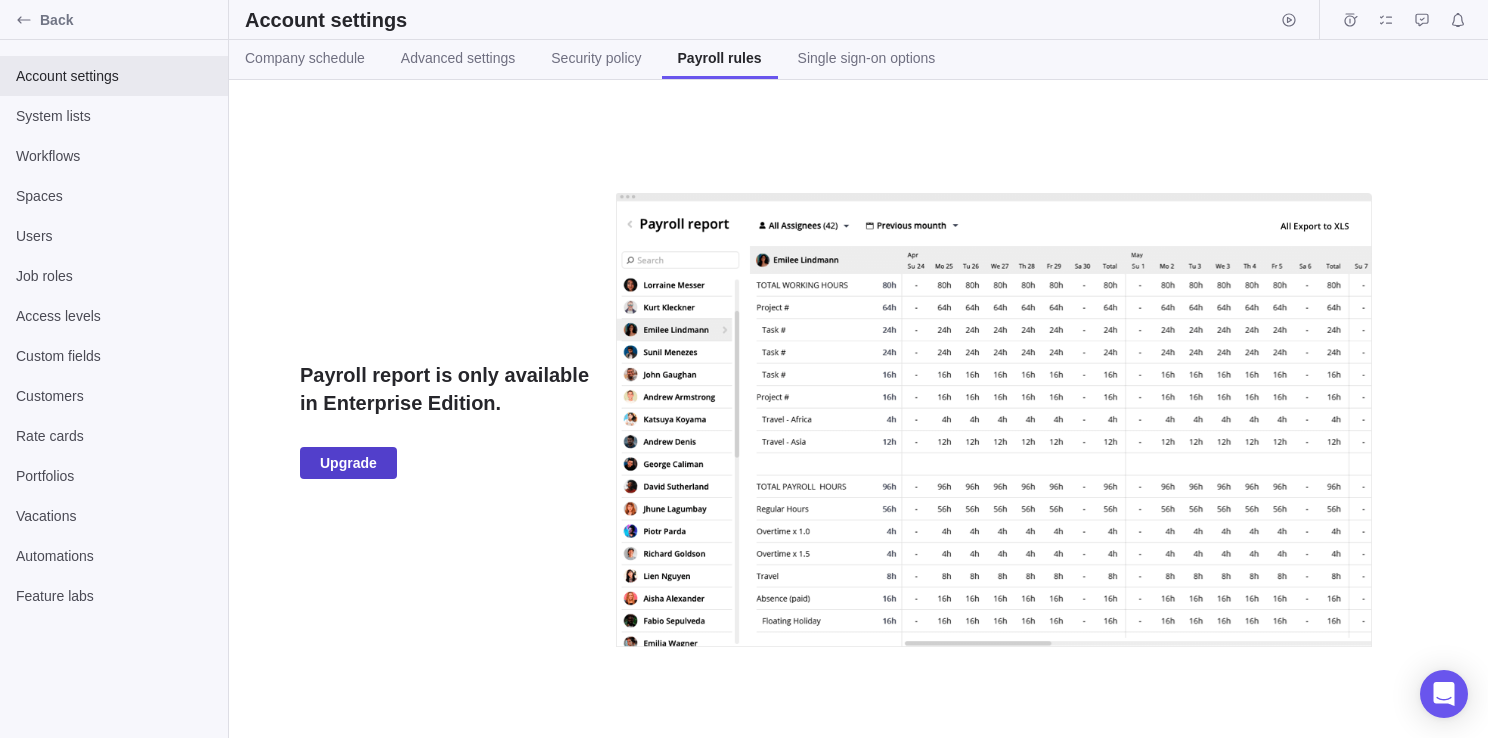 click on "Upgrade" at bounding box center [348, 463] 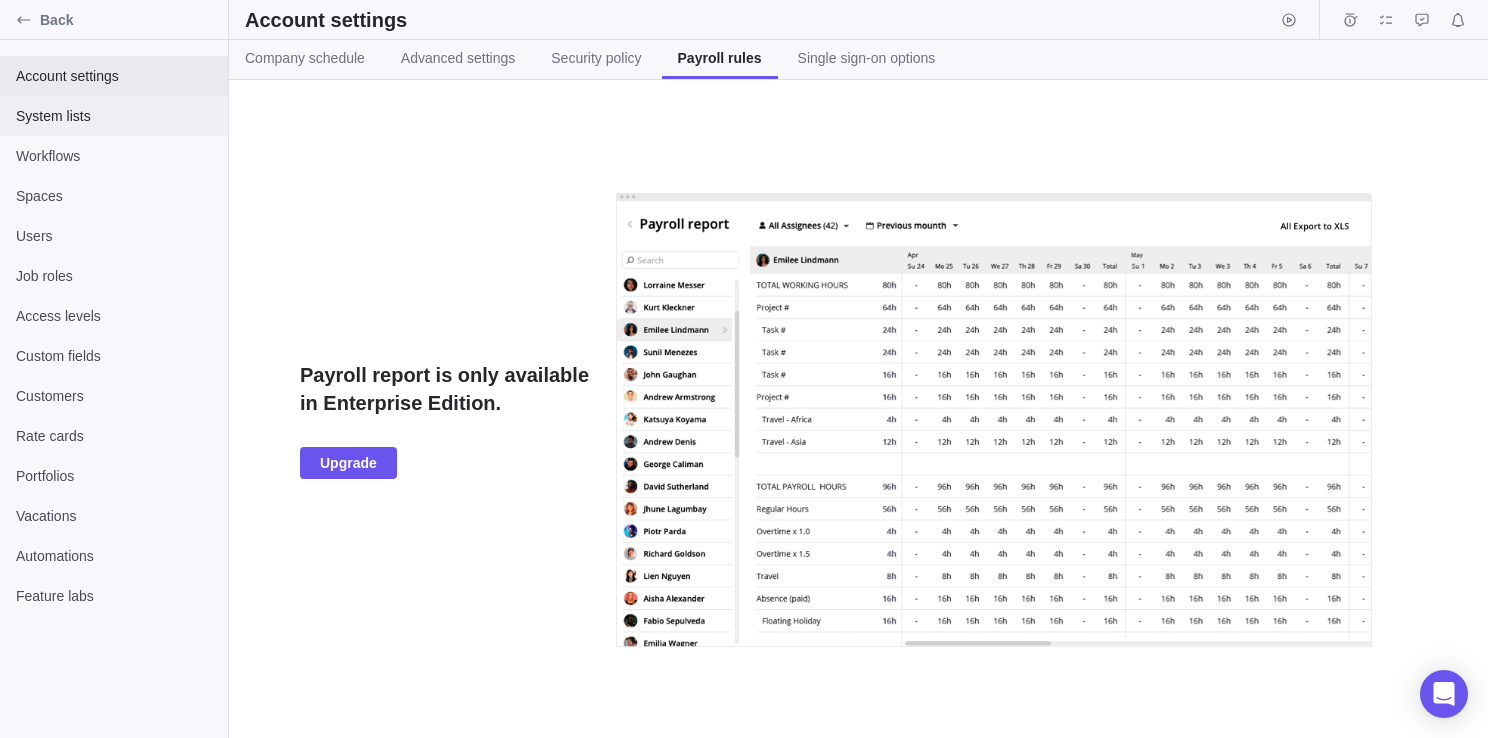 click on "System lists" at bounding box center (114, 116) 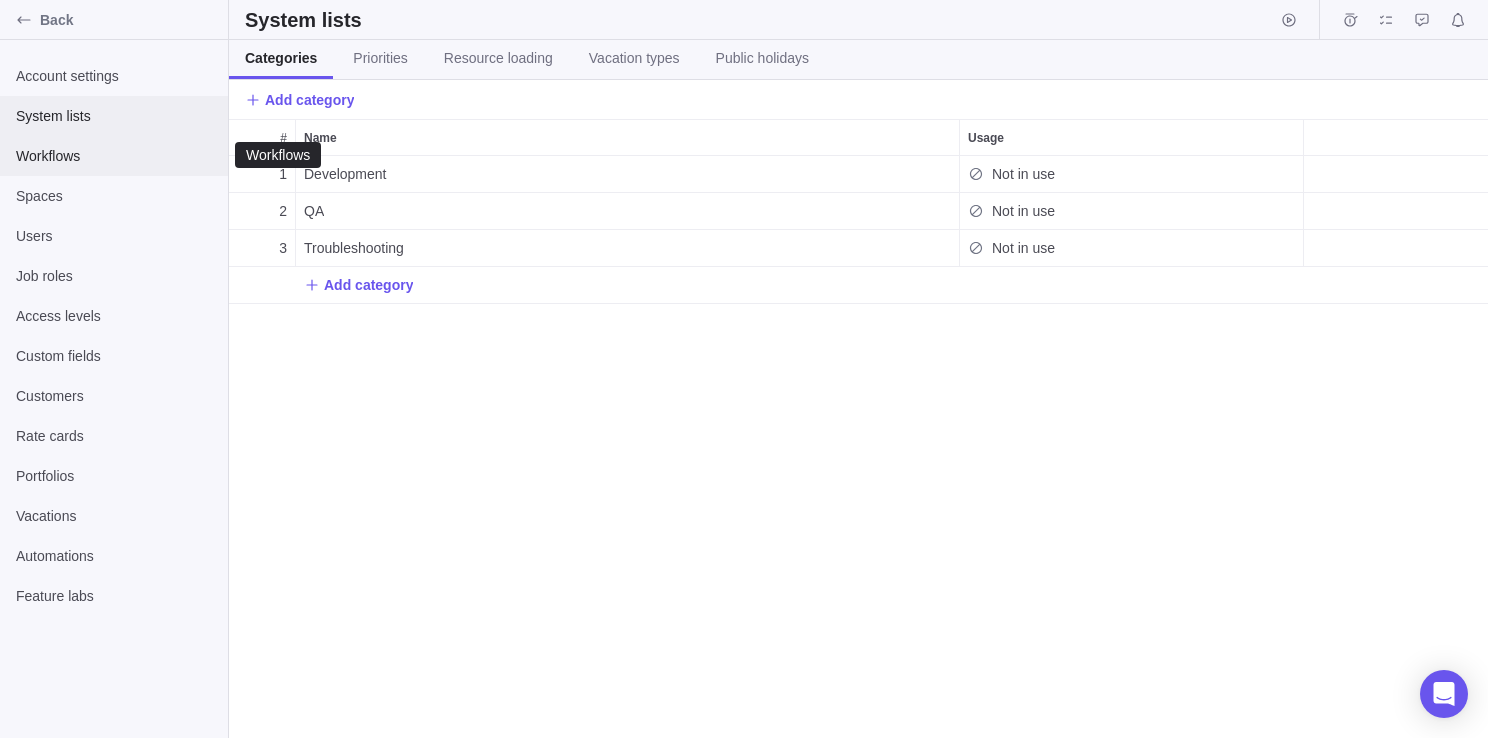 scroll, scrollTop: 16, scrollLeft: 16, axis: both 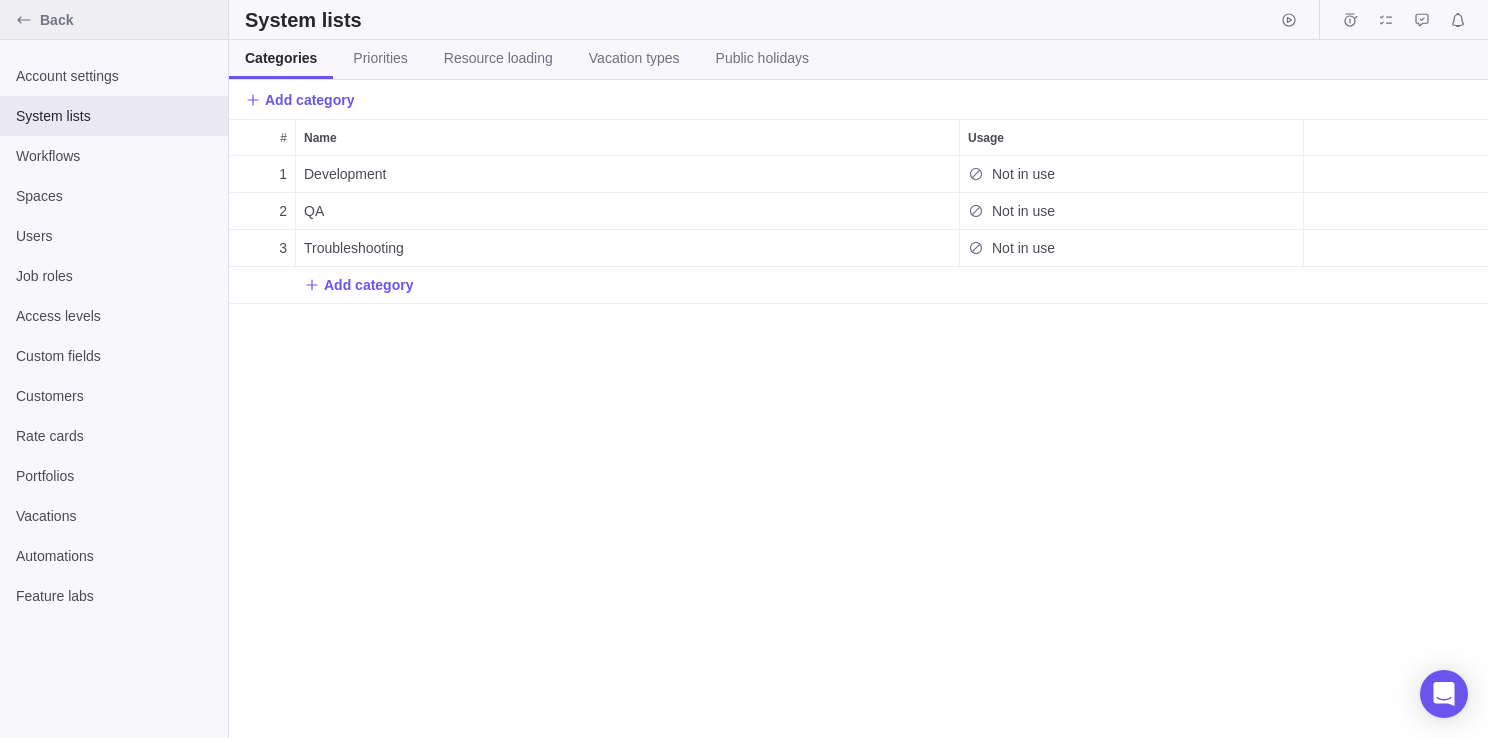 click on "Back" at bounding box center (130, 20) 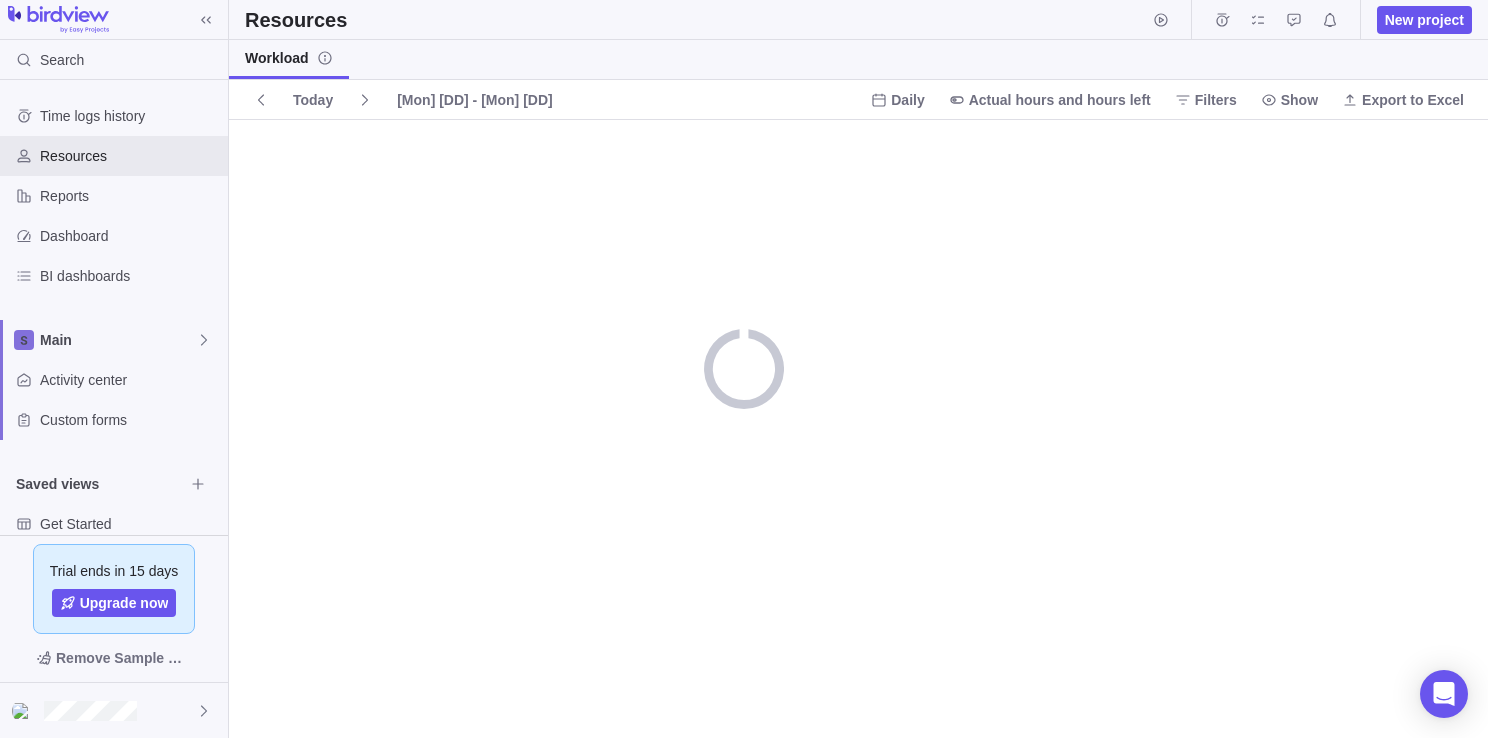 click on "Resources New project" at bounding box center [858, 20] 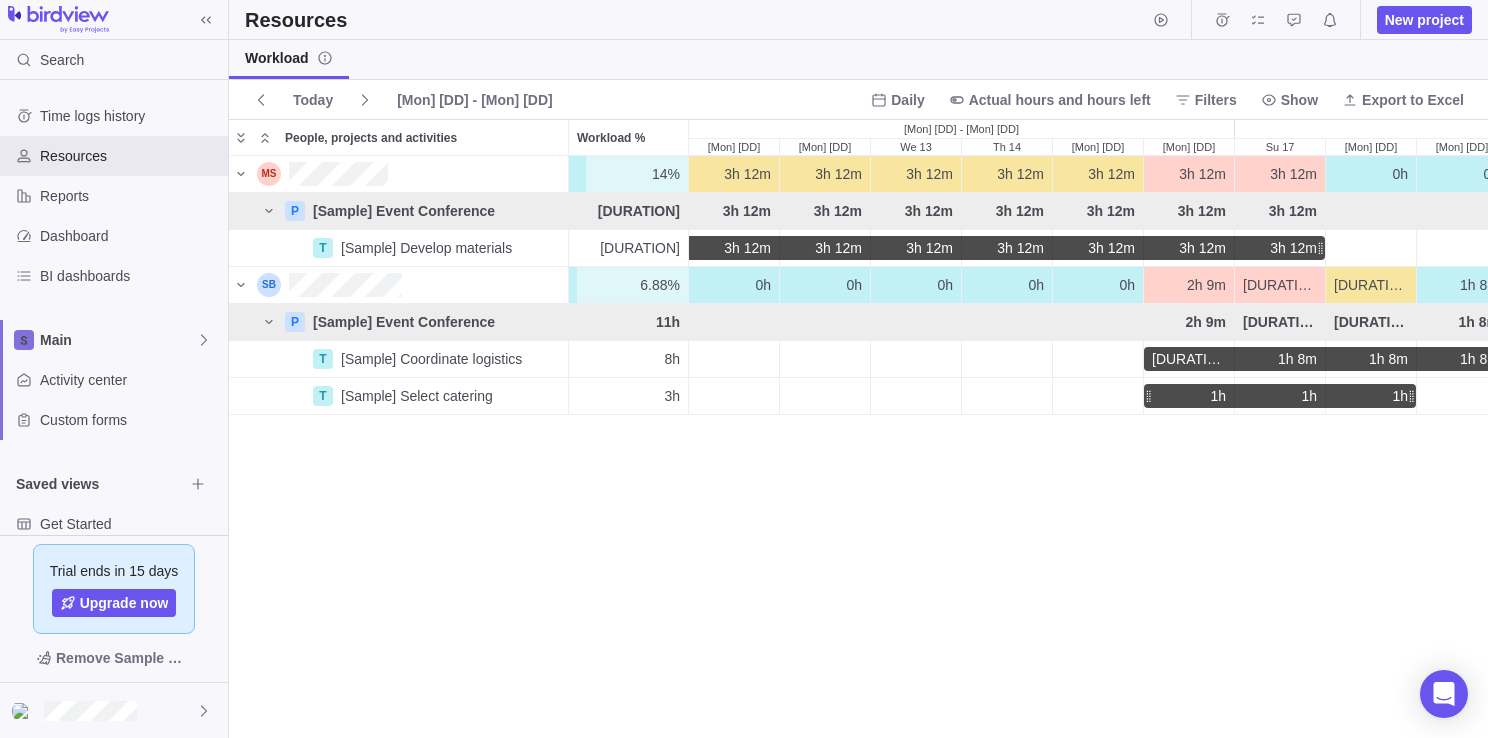 scroll, scrollTop: 16, scrollLeft: 16, axis: both 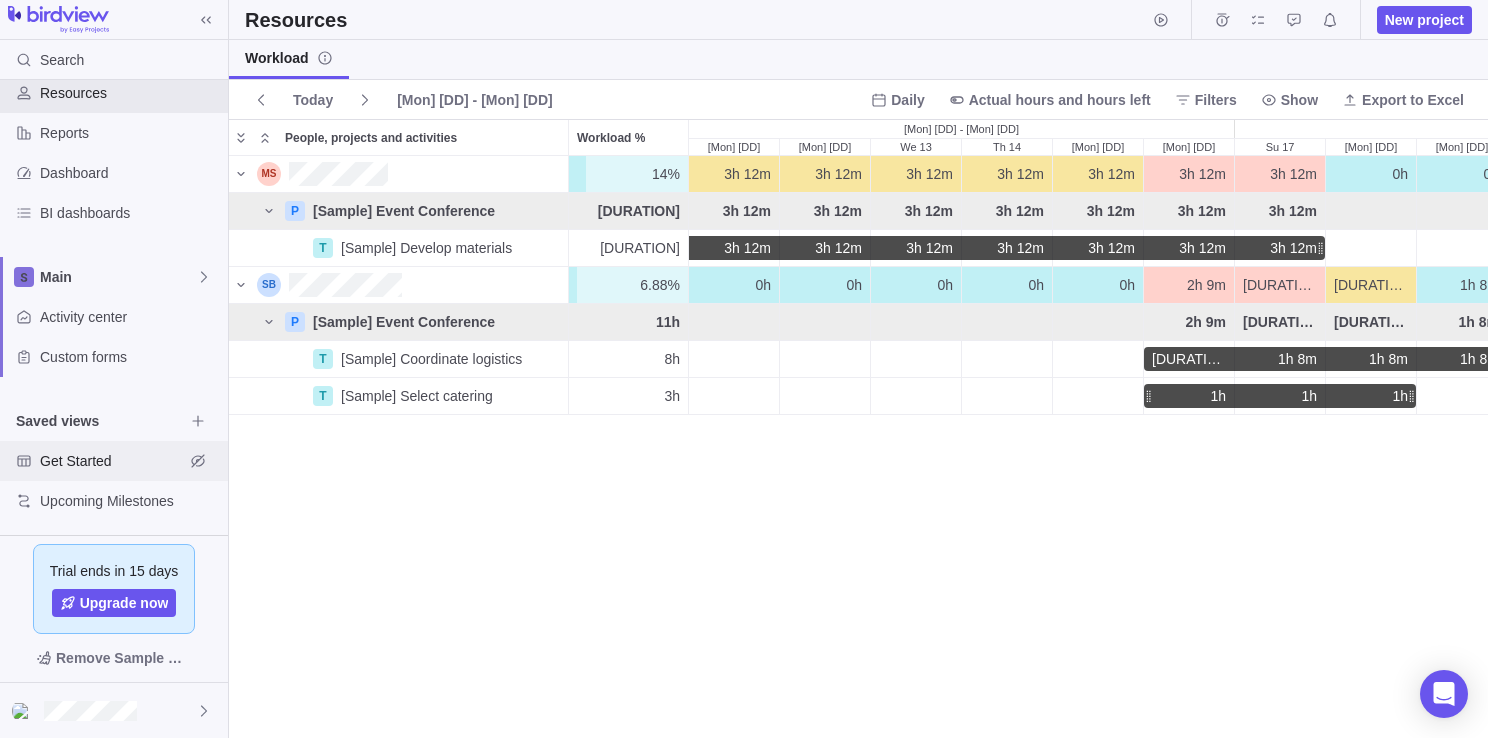 click on "Get Started" at bounding box center (112, 461) 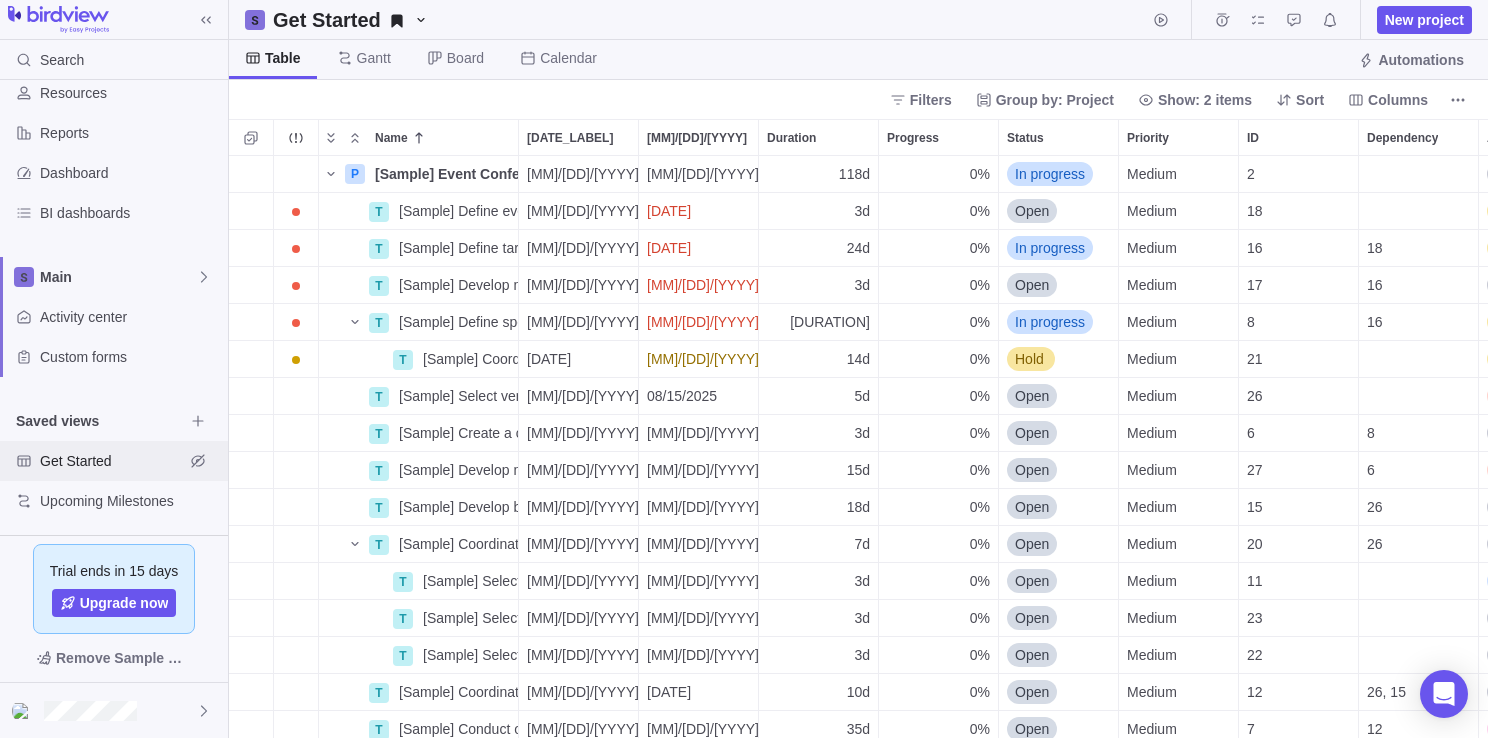scroll, scrollTop: 16, scrollLeft: 16, axis: both 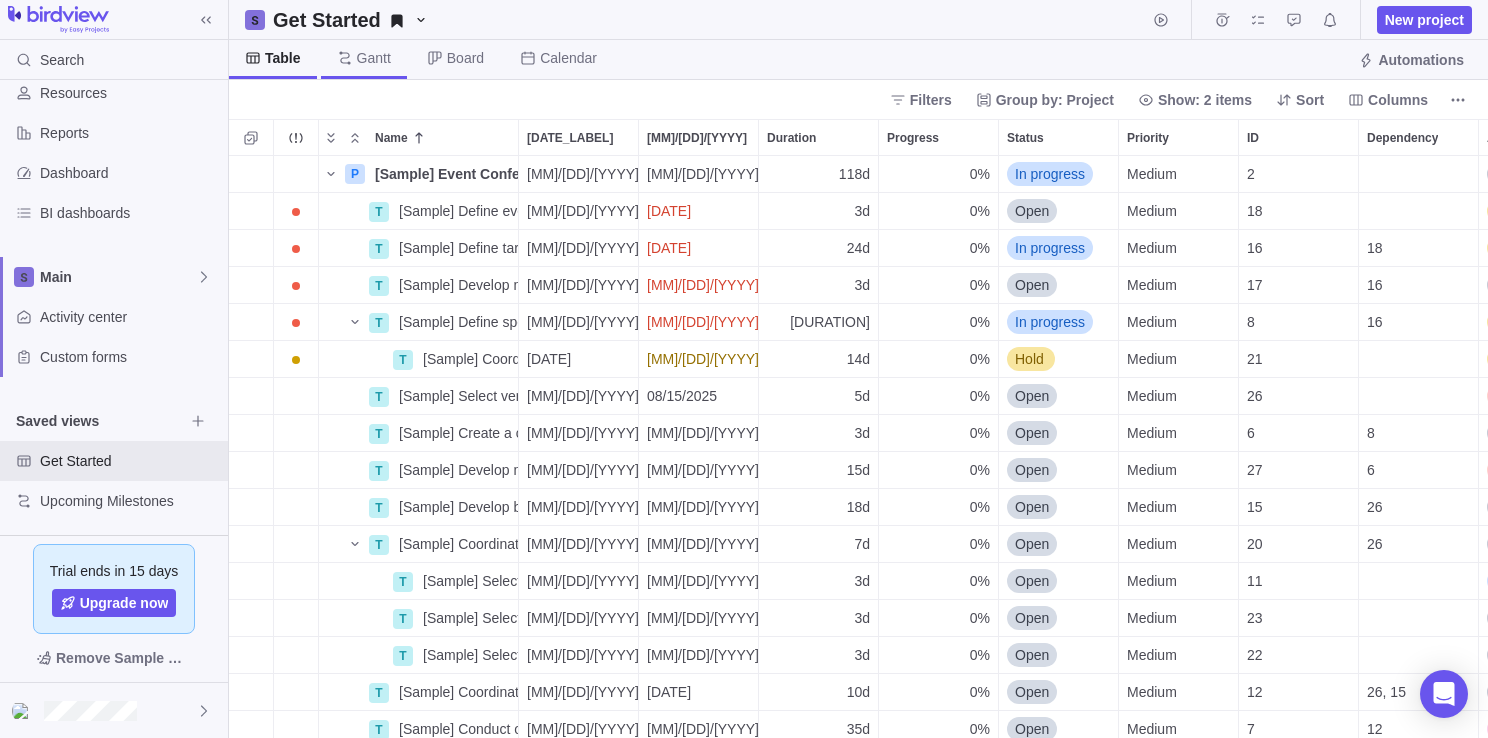 click on "Gantt" at bounding box center [364, 59] 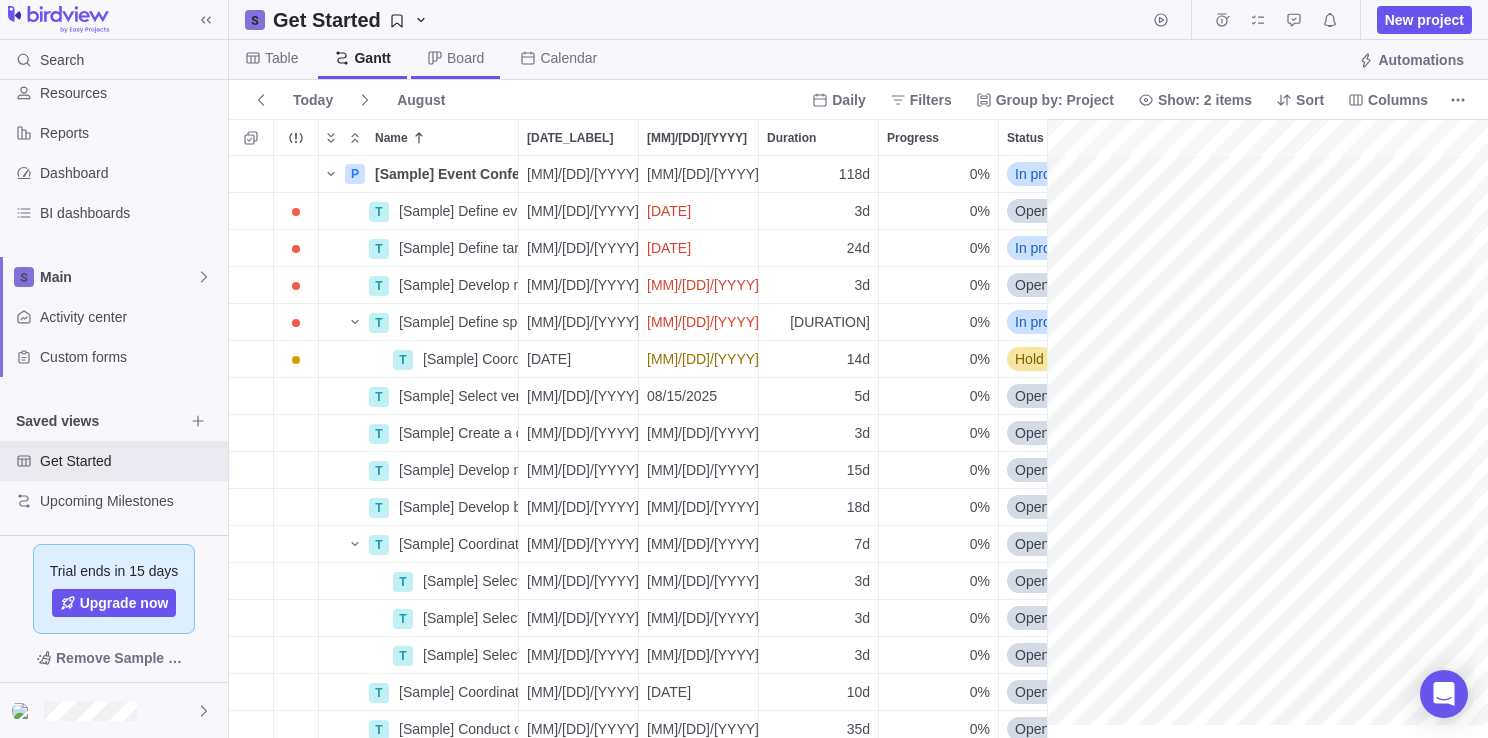 scroll, scrollTop: 567, scrollLeft: 803, axis: both 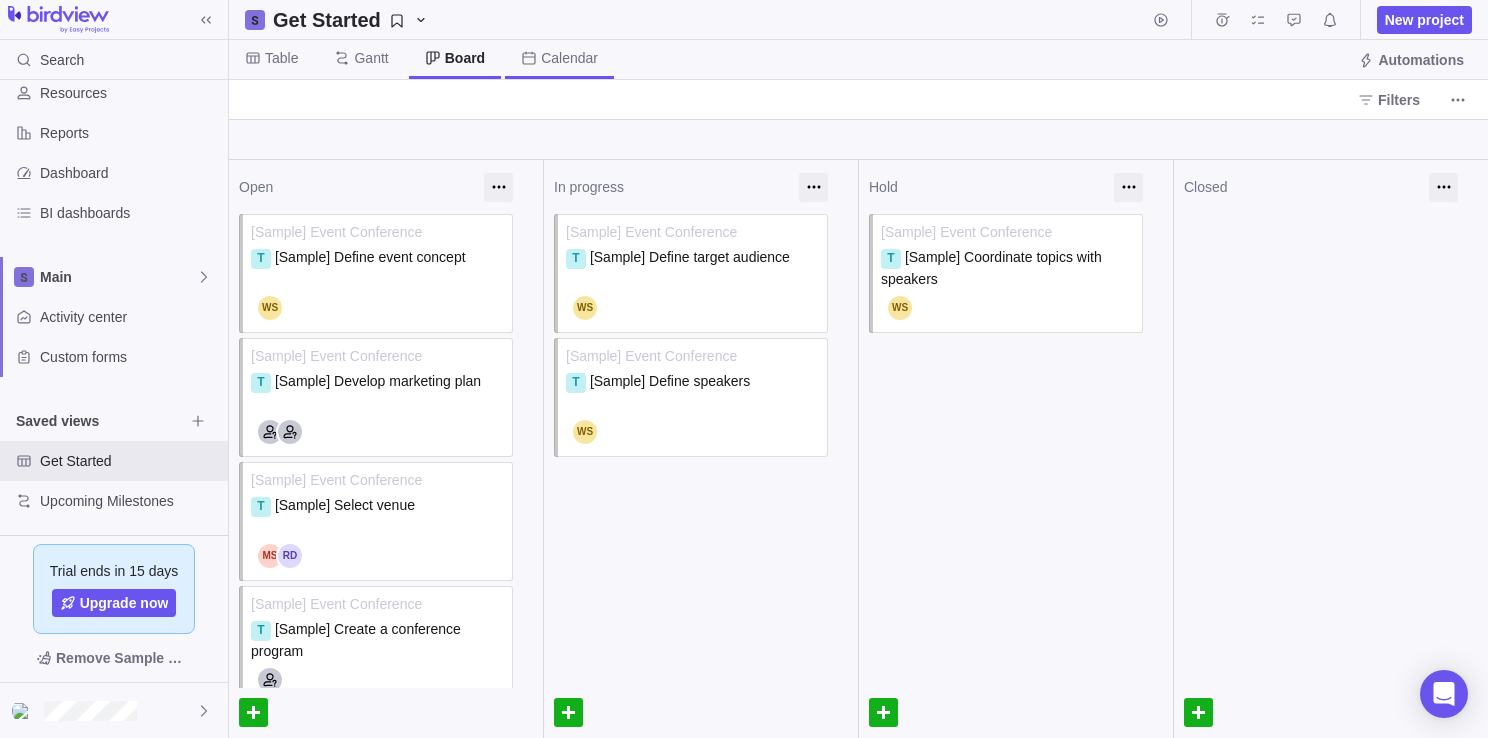 click on "Calendar" at bounding box center [569, 58] 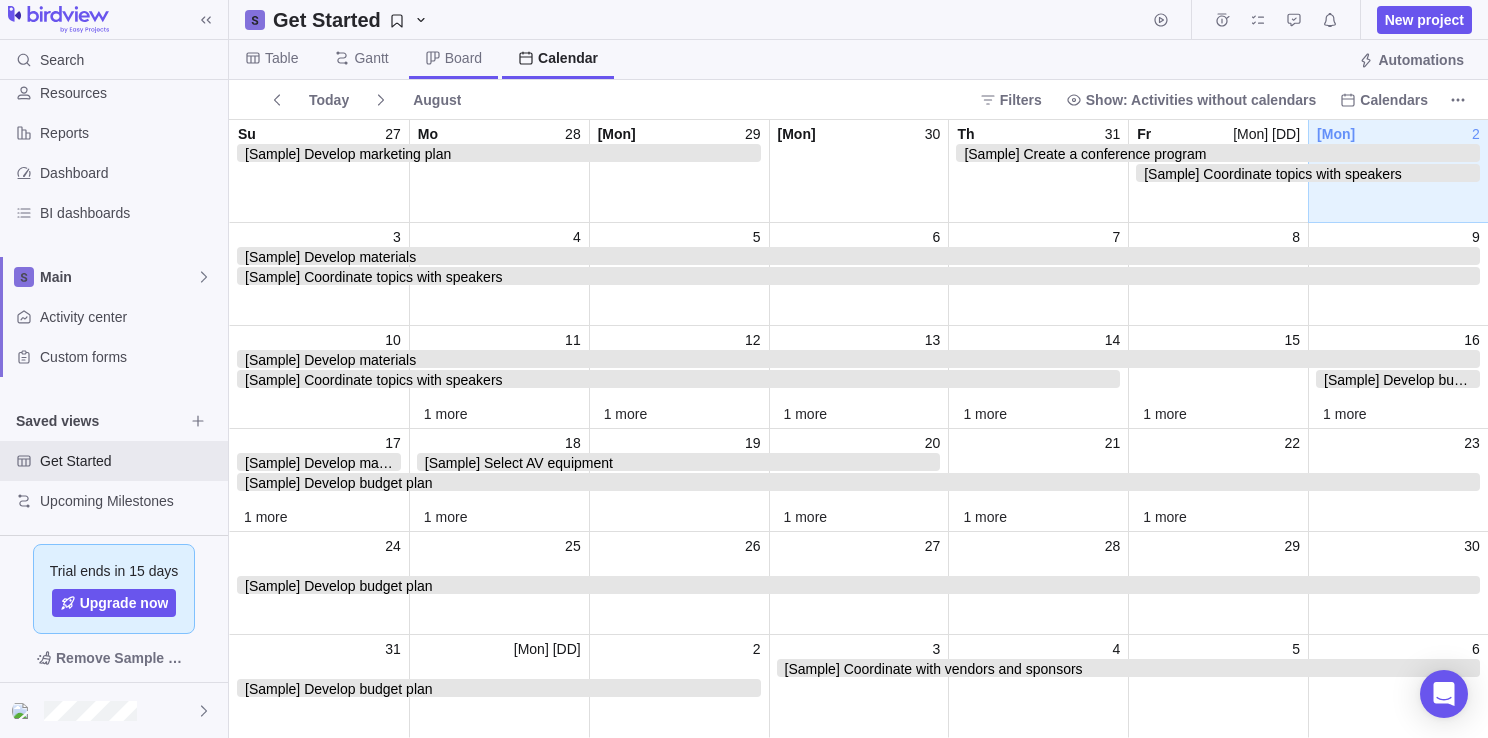 click on "Board" at bounding box center [463, 58] 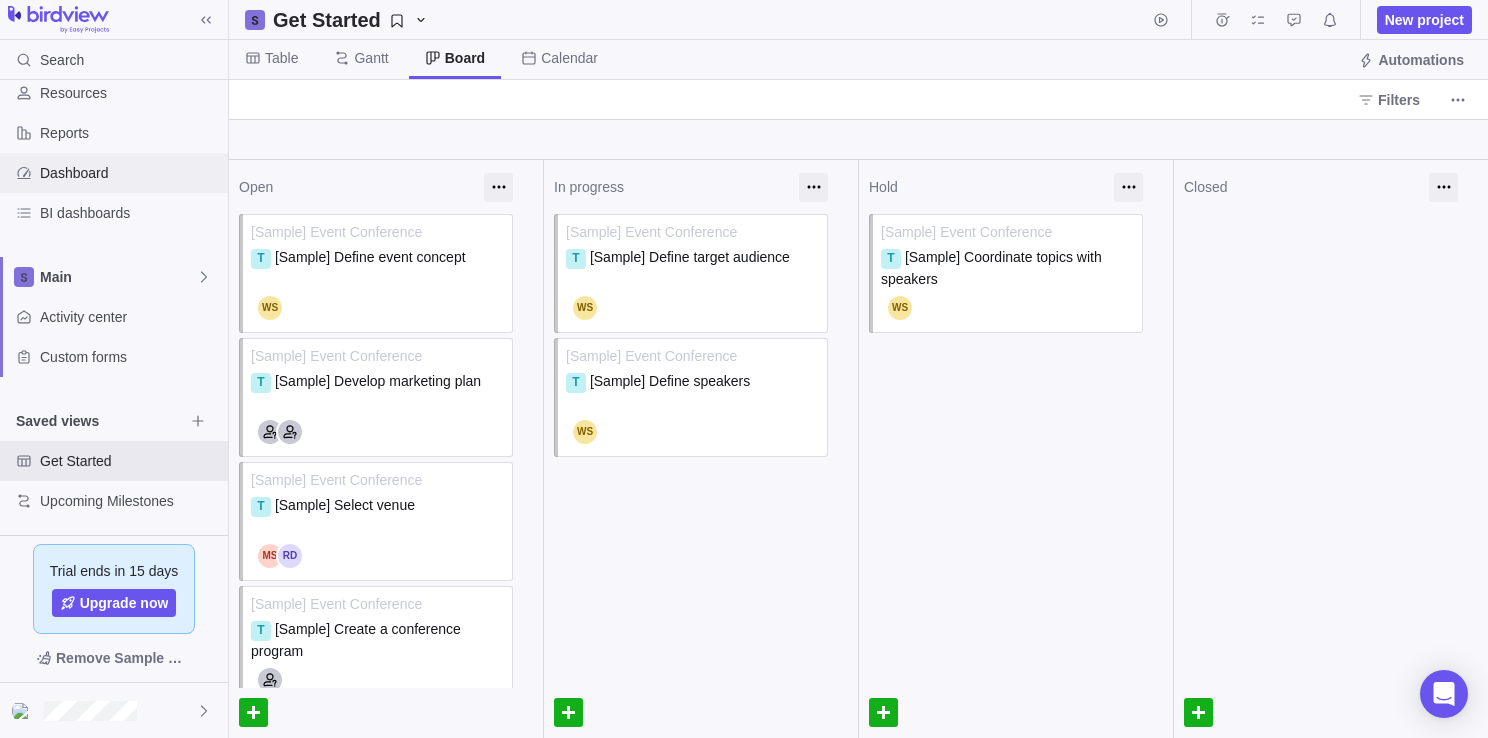 scroll, scrollTop: 0, scrollLeft: 0, axis: both 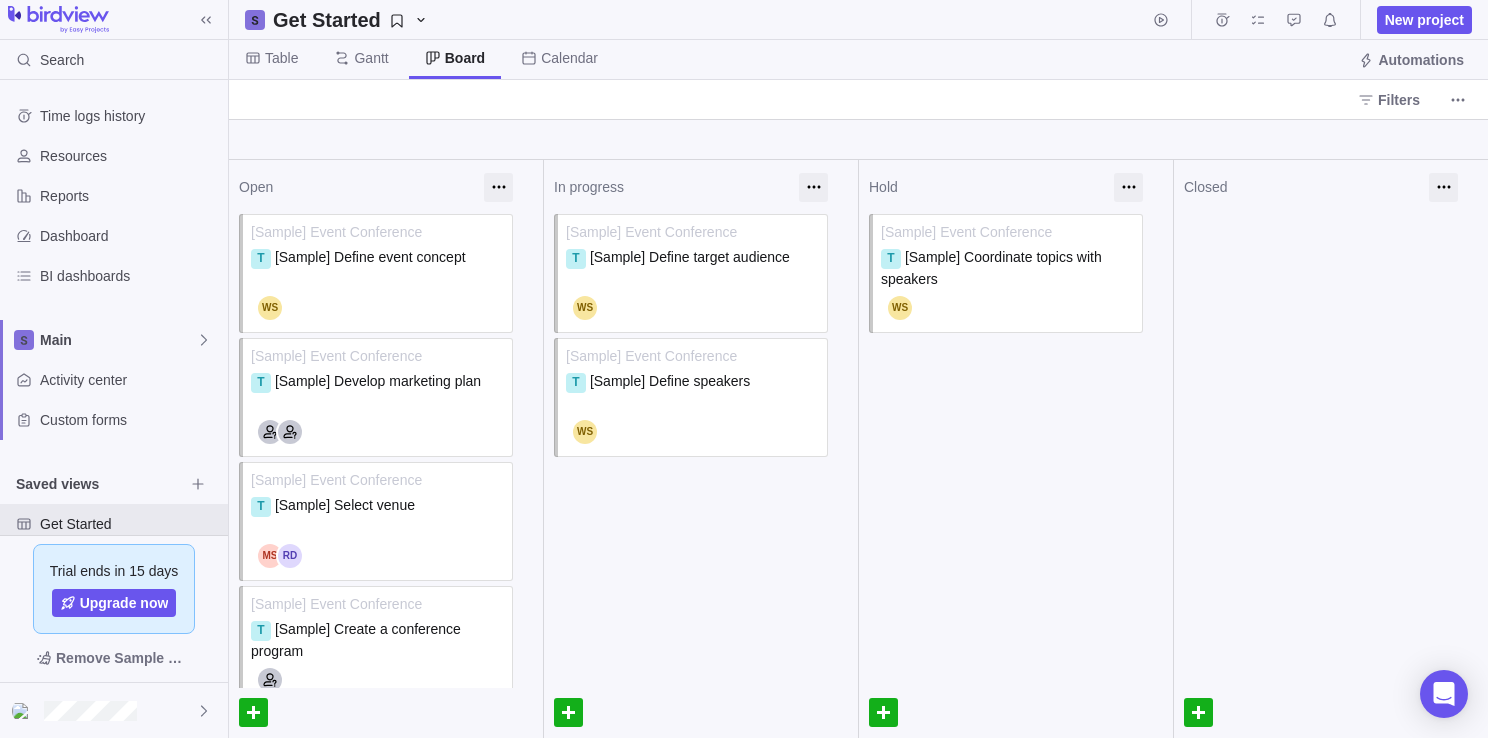 click on "Get Started New project" at bounding box center [858, 20] 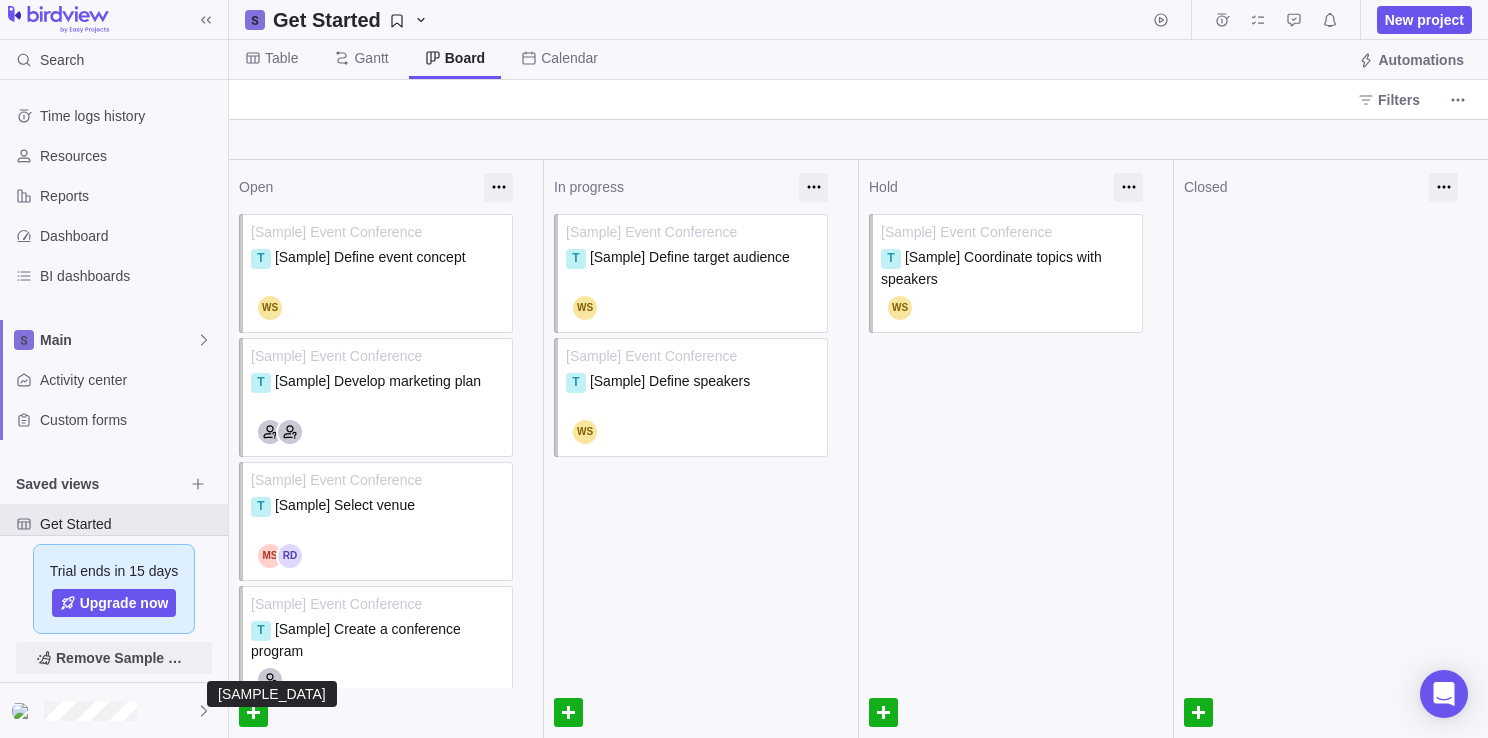 click on "Remove Sample Data" at bounding box center (124, 658) 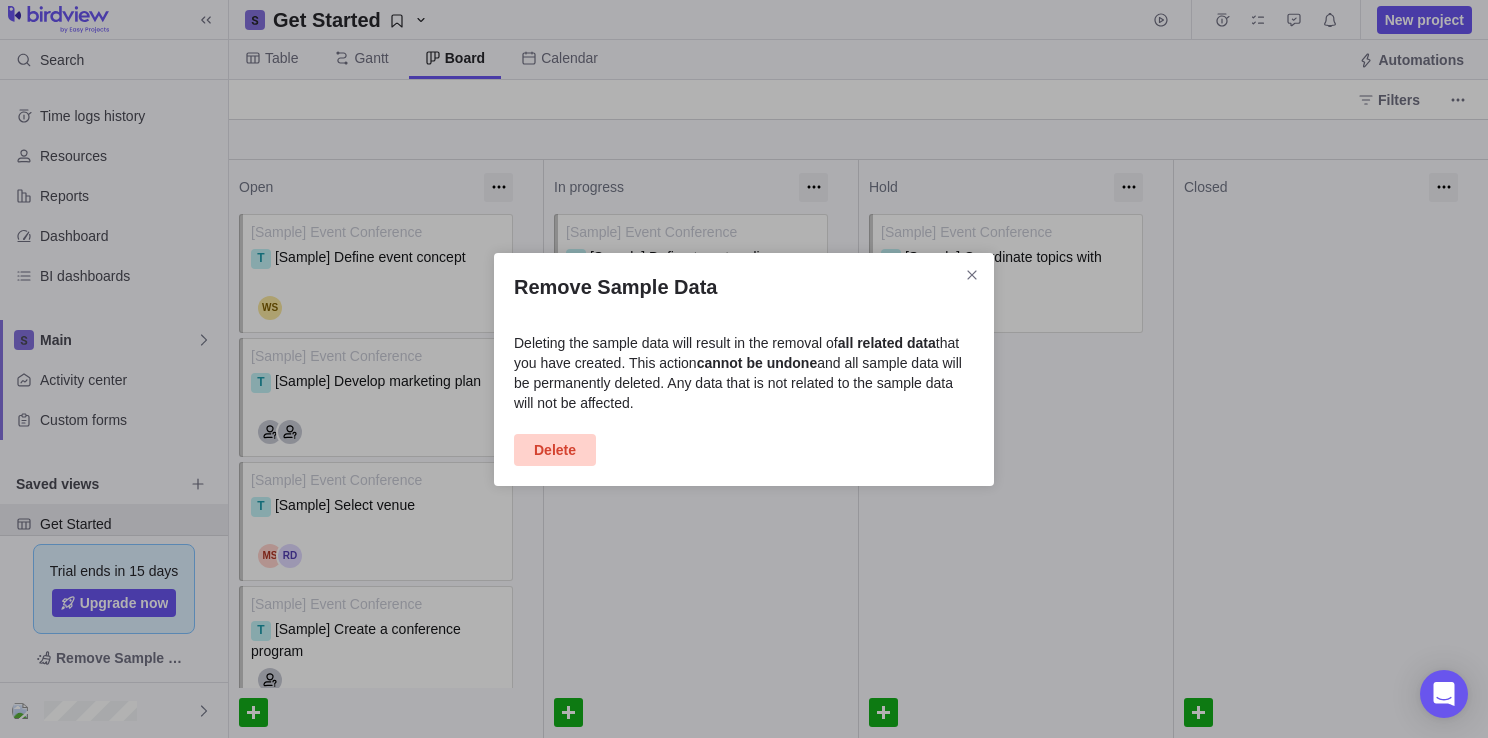 click on "Delete" at bounding box center [555, 450] 